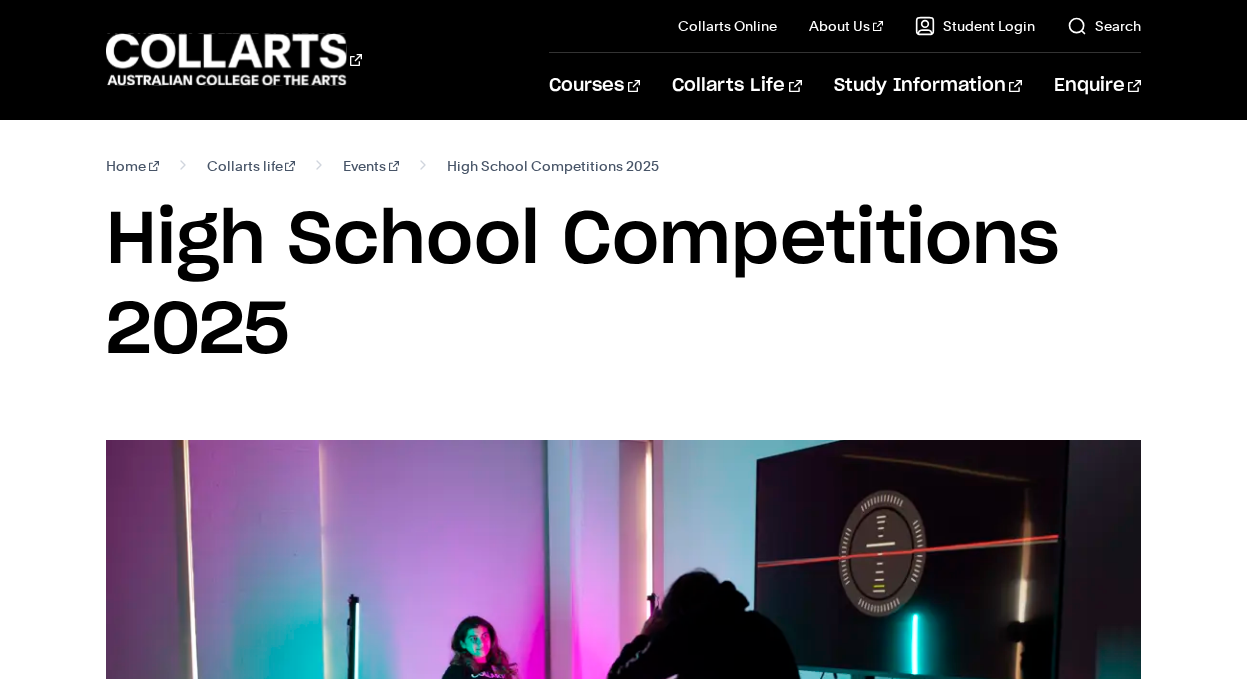 scroll, scrollTop: 0, scrollLeft: 0, axis: both 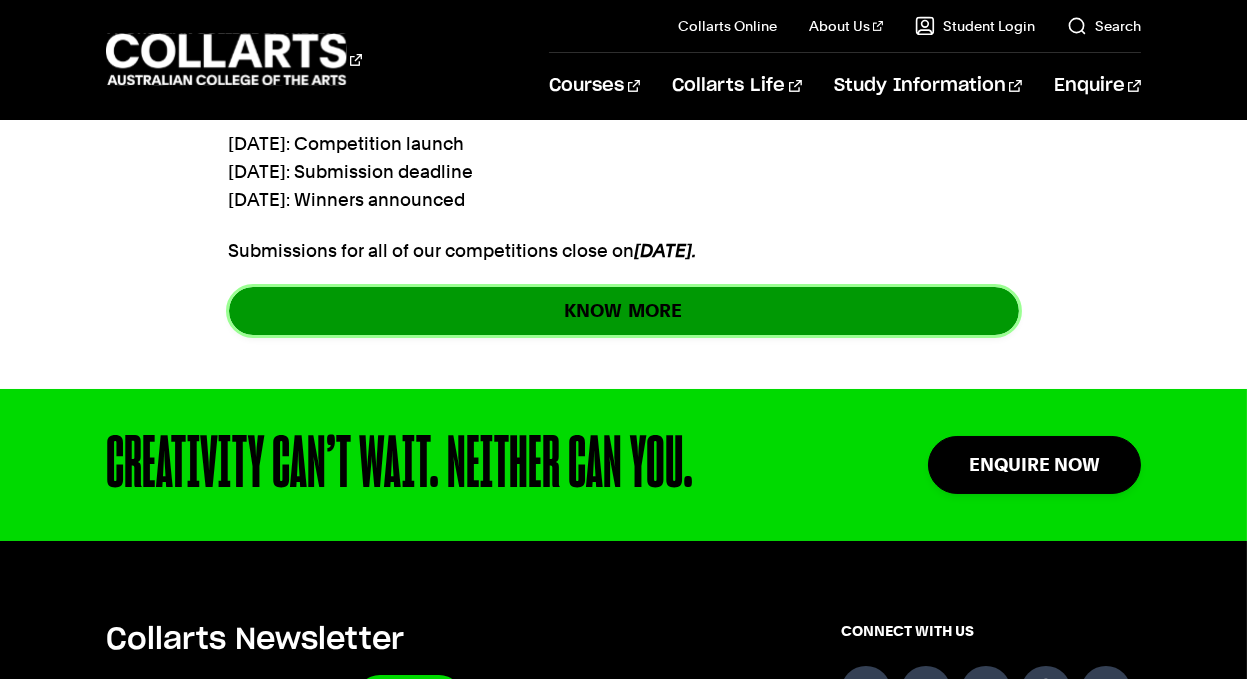 click on "KNOW  MORE" at bounding box center (624, 310) 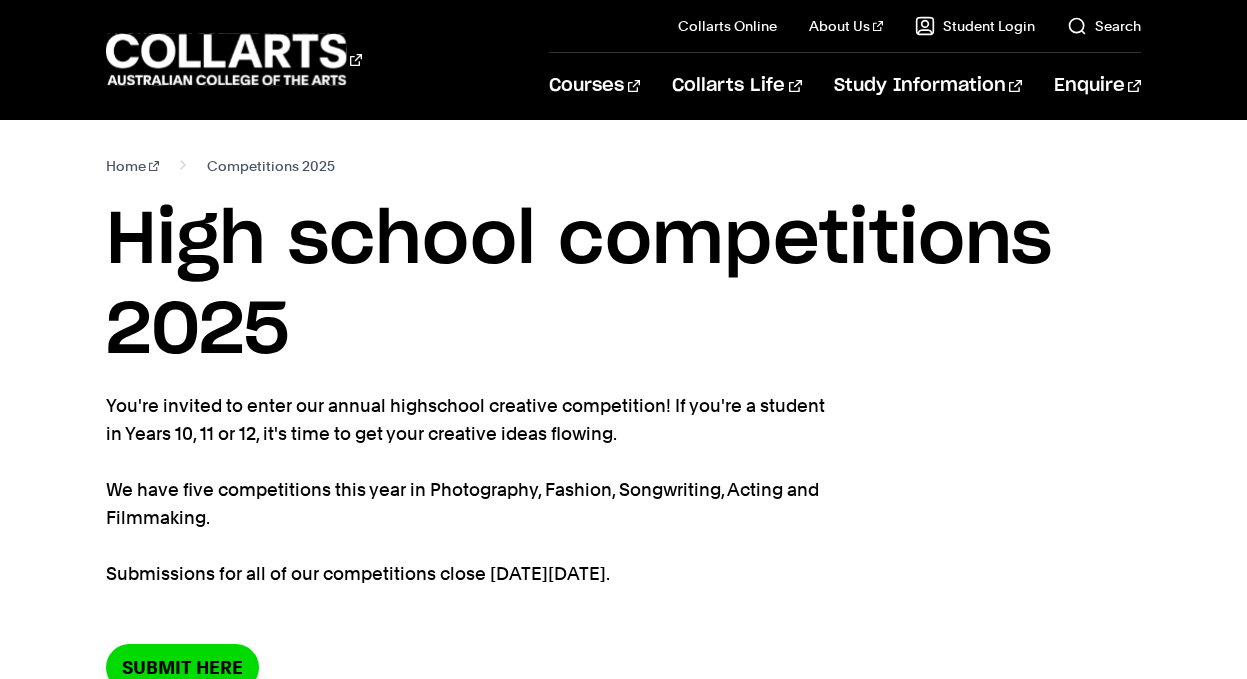 scroll, scrollTop: 0, scrollLeft: 0, axis: both 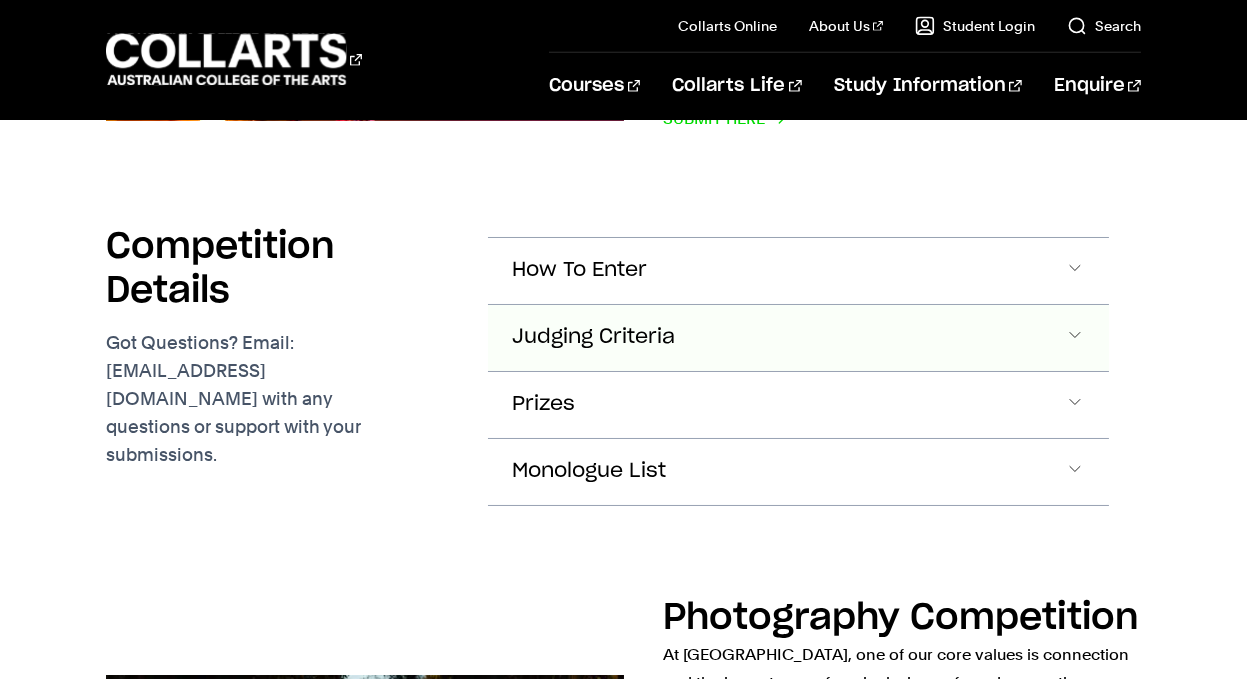 click on "Judging Criteria" at bounding box center (798, -472) 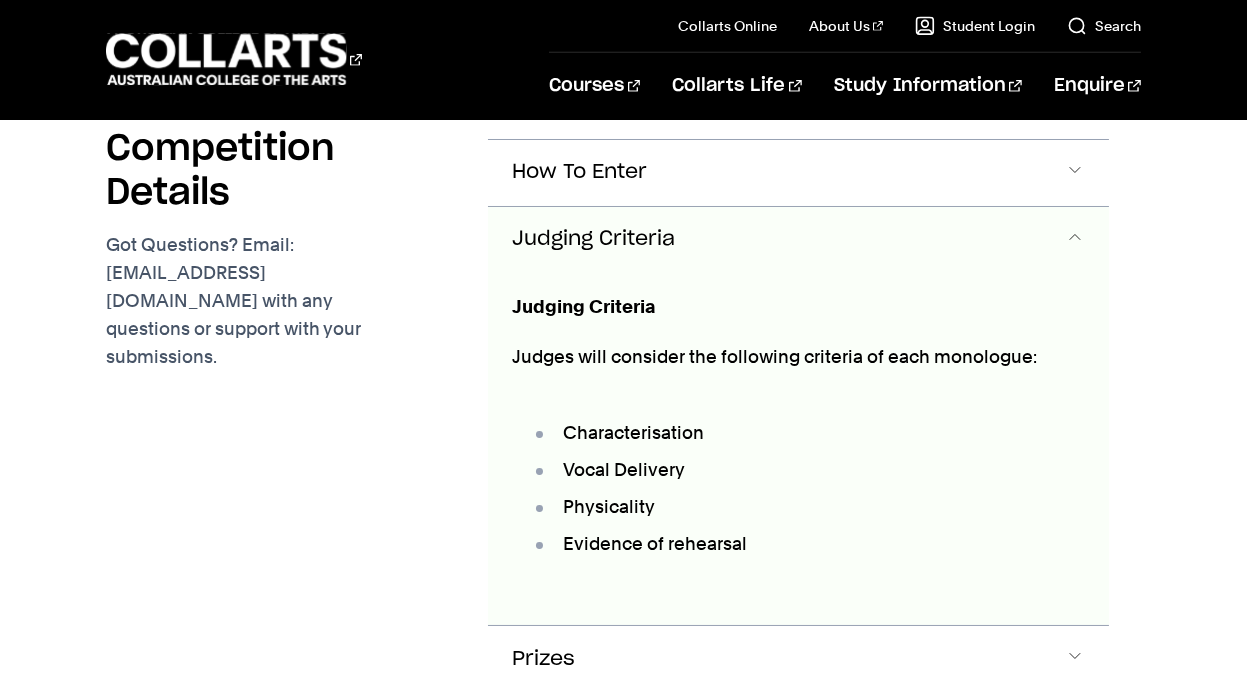 scroll, scrollTop: 2498, scrollLeft: 0, axis: vertical 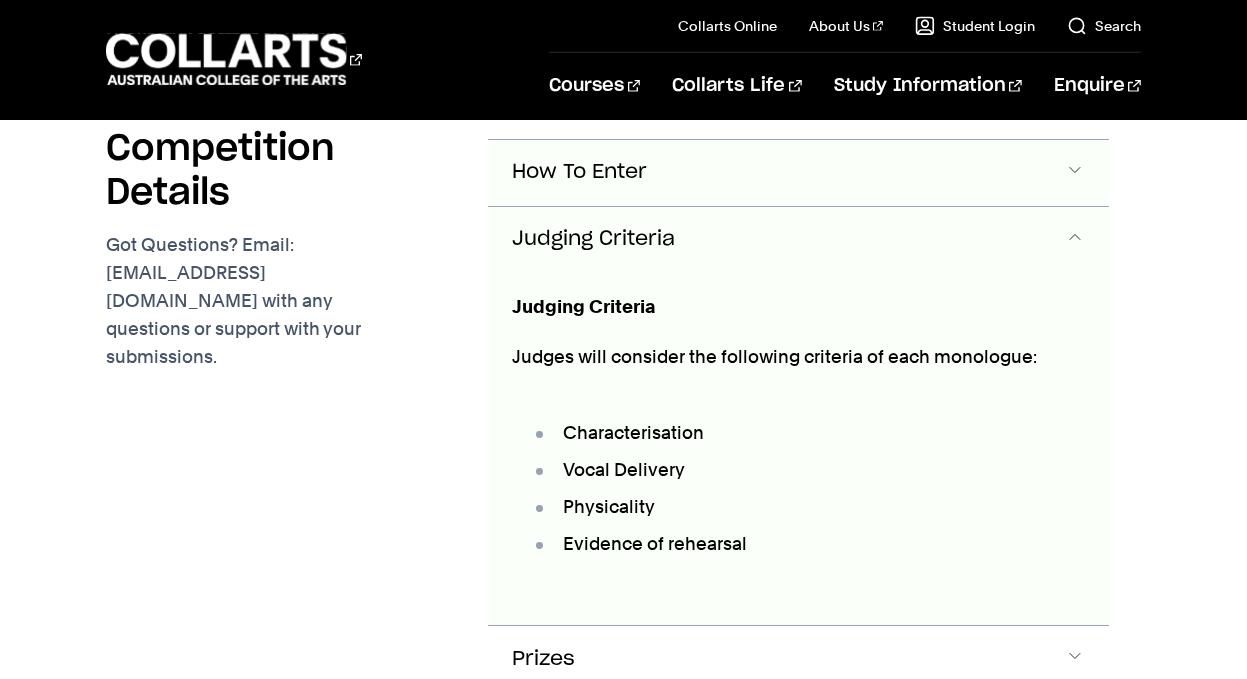 click on "How To Enter" at bounding box center [579, -571] 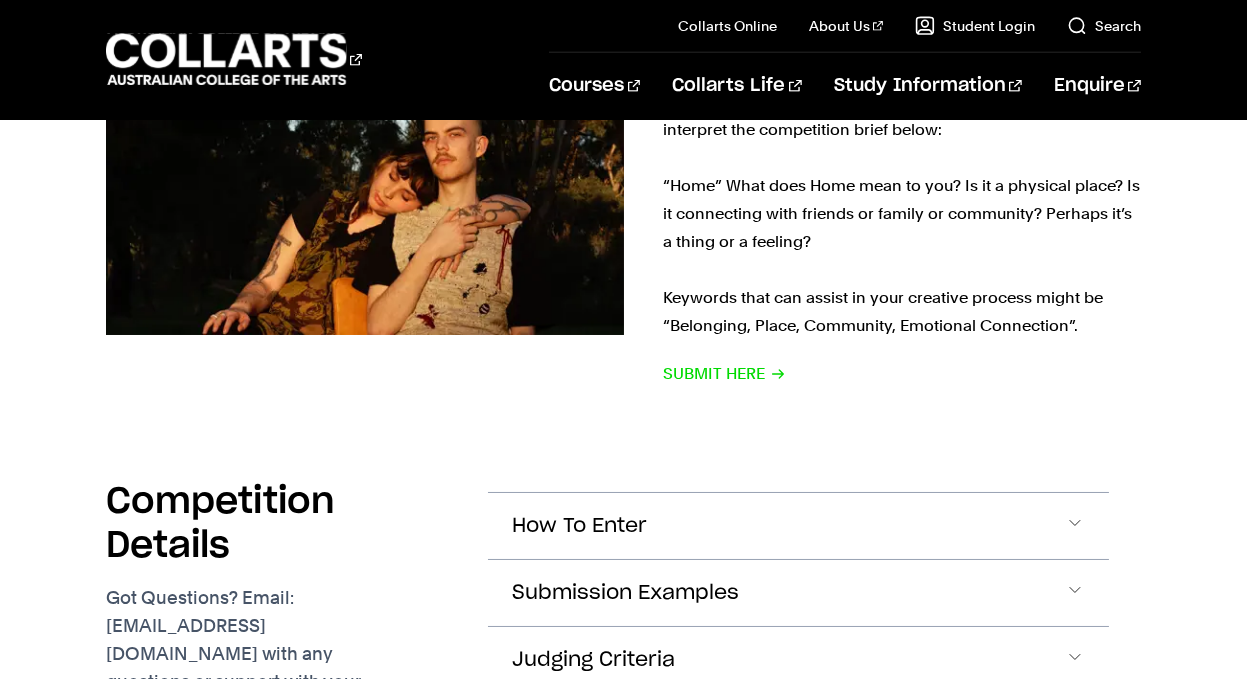 scroll, scrollTop: 4333, scrollLeft: 0, axis: vertical 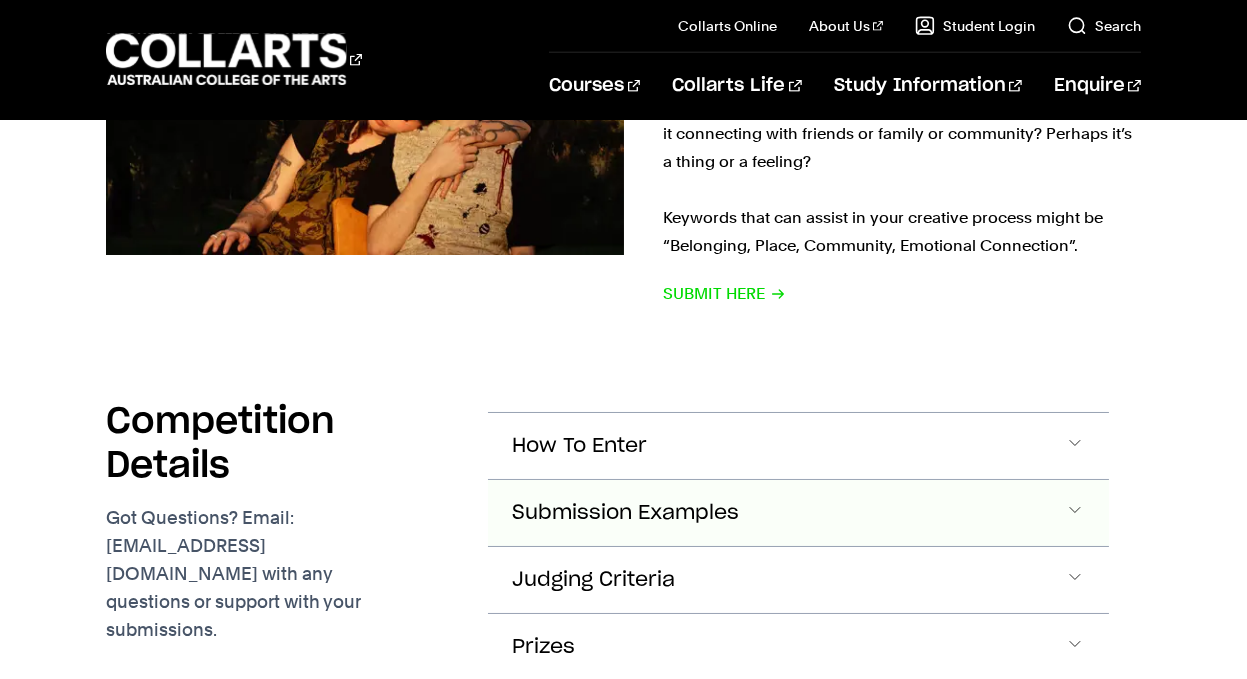 click on "Submission Examples" at bounding box center (798, -2405) 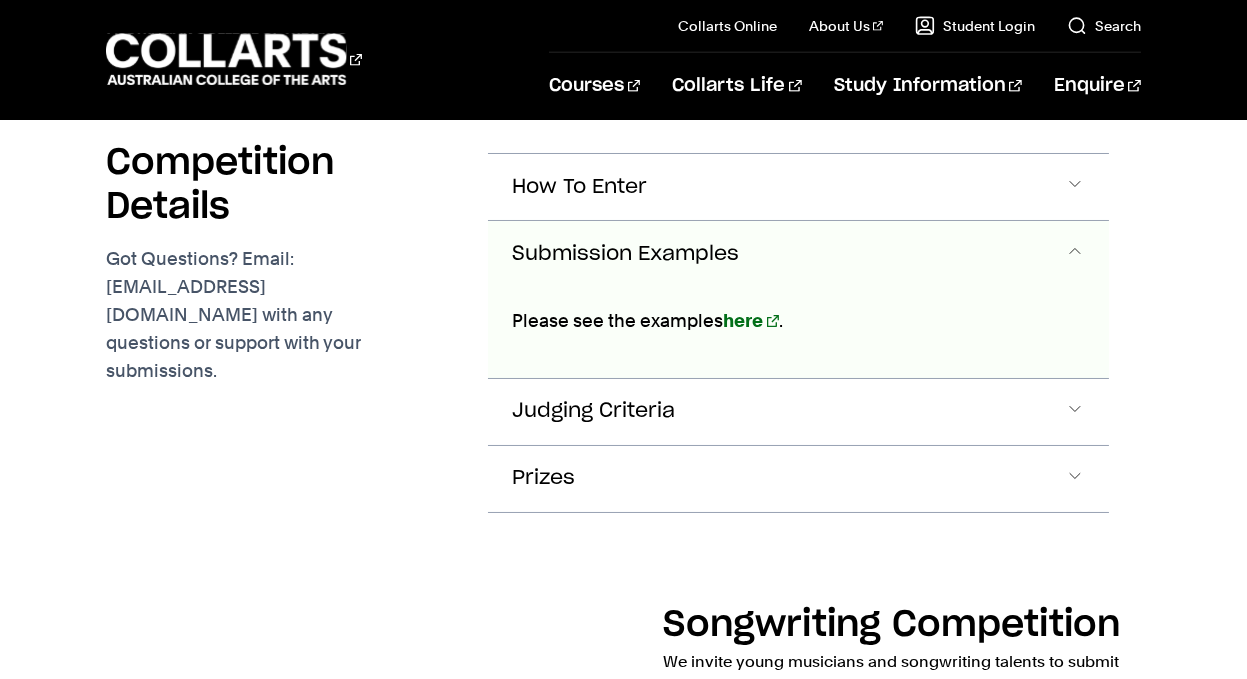 scroll, scrollTop: 4601, scrollLeft: 0, axis: vertical 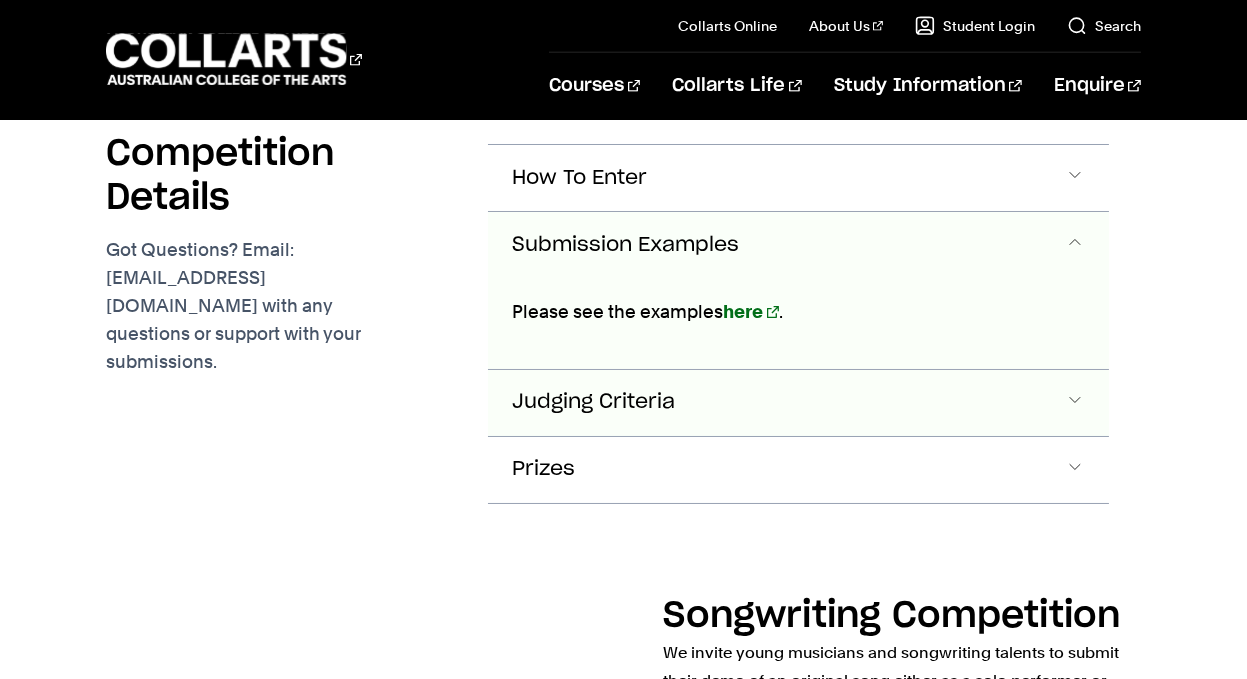 click on "Judging Criteria" at bounding box center [579, -2674] 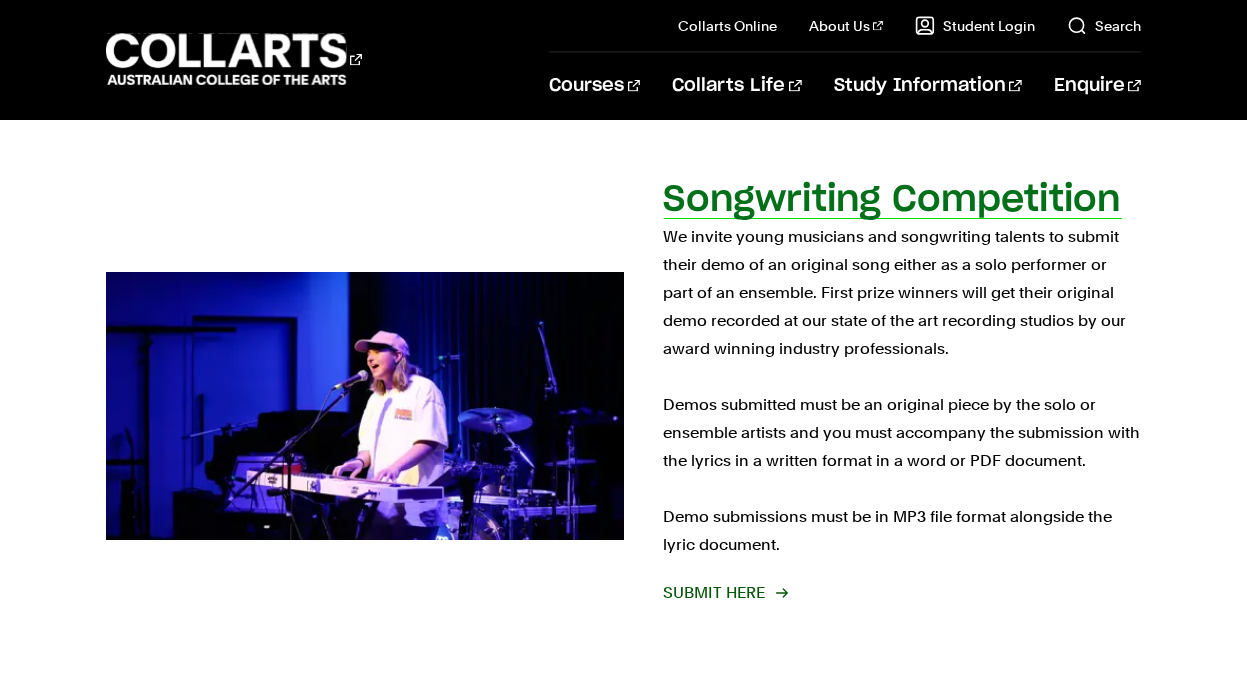 scroll, scrollTop: 5456, scrollLeft: 0, axis: vertical 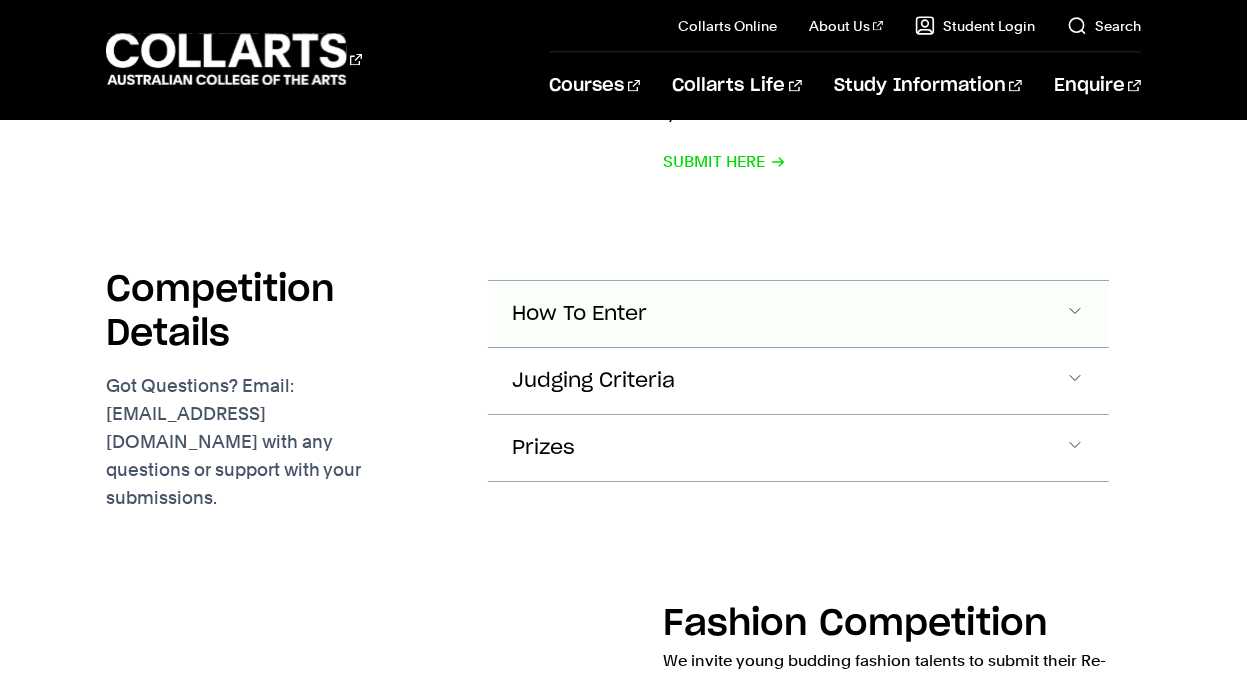 click on "How To Enter" at bounding box center [798, -3928] 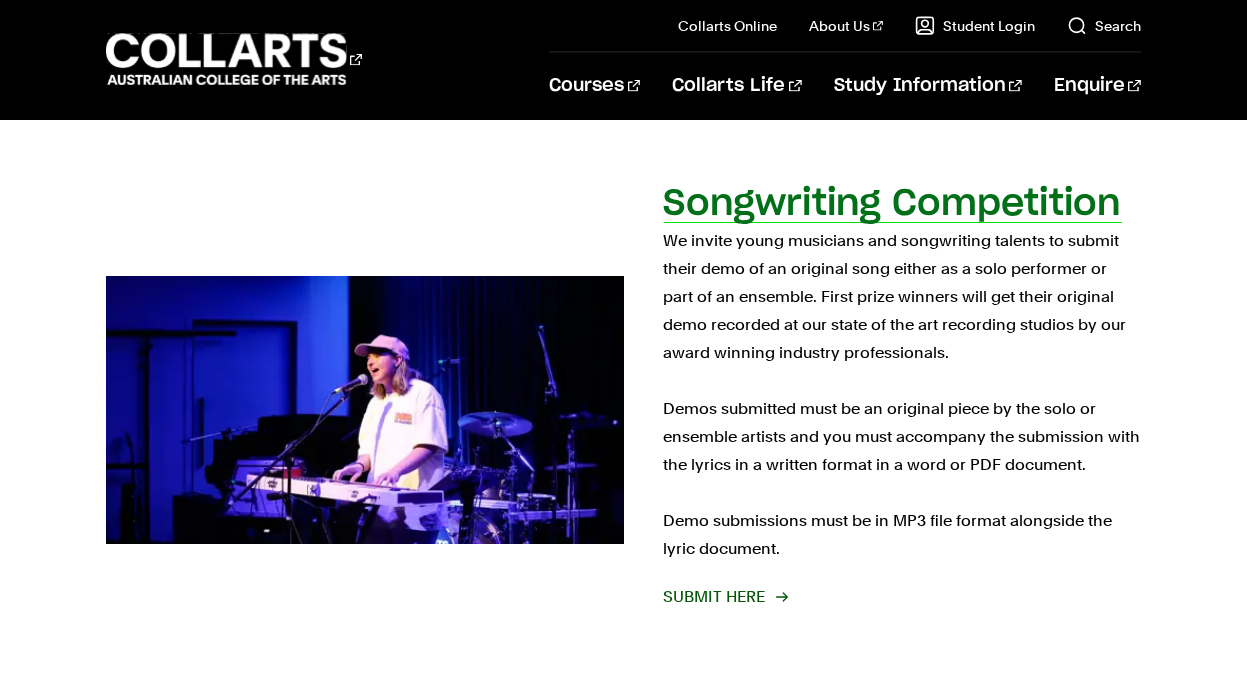 scroll, scrollTop: 5722, scrollLeft: 0, axis: vertical 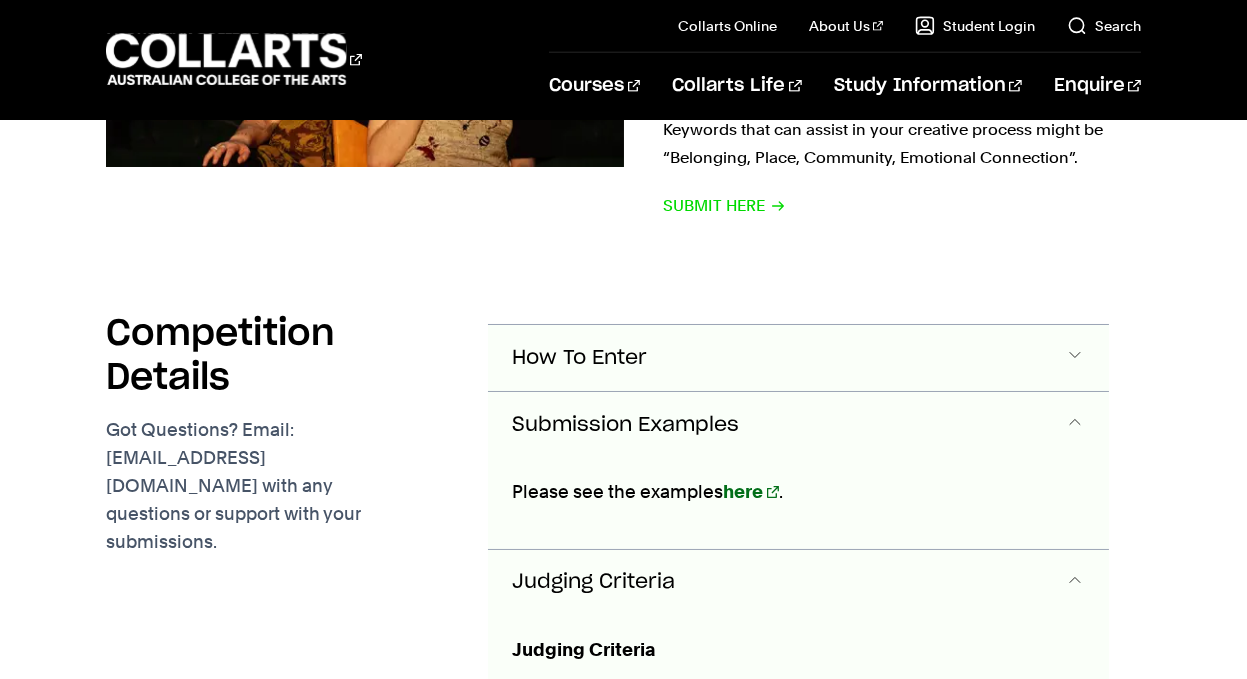 drag, startPoint x: 593, startPoint y: 323, endPoint x: 592, endPoint y: 335, distance: 12.0415945 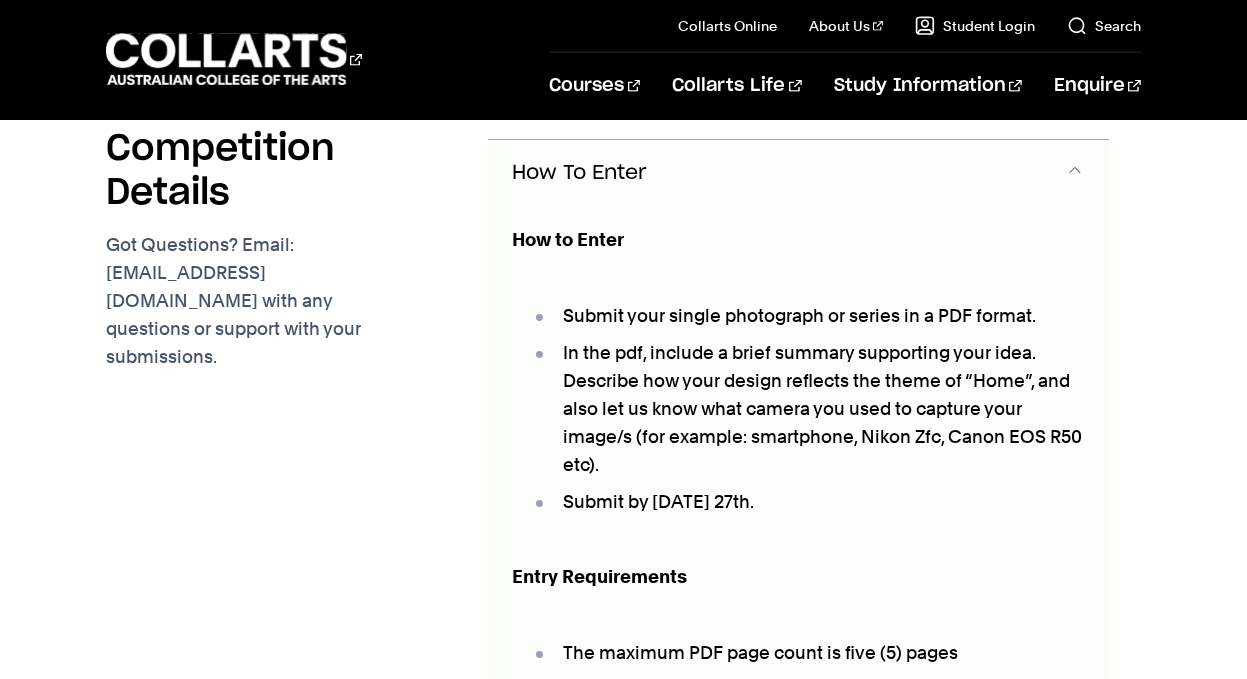 scroll, scrollTop: 4436, scrollLeft: 0, axis: vertical 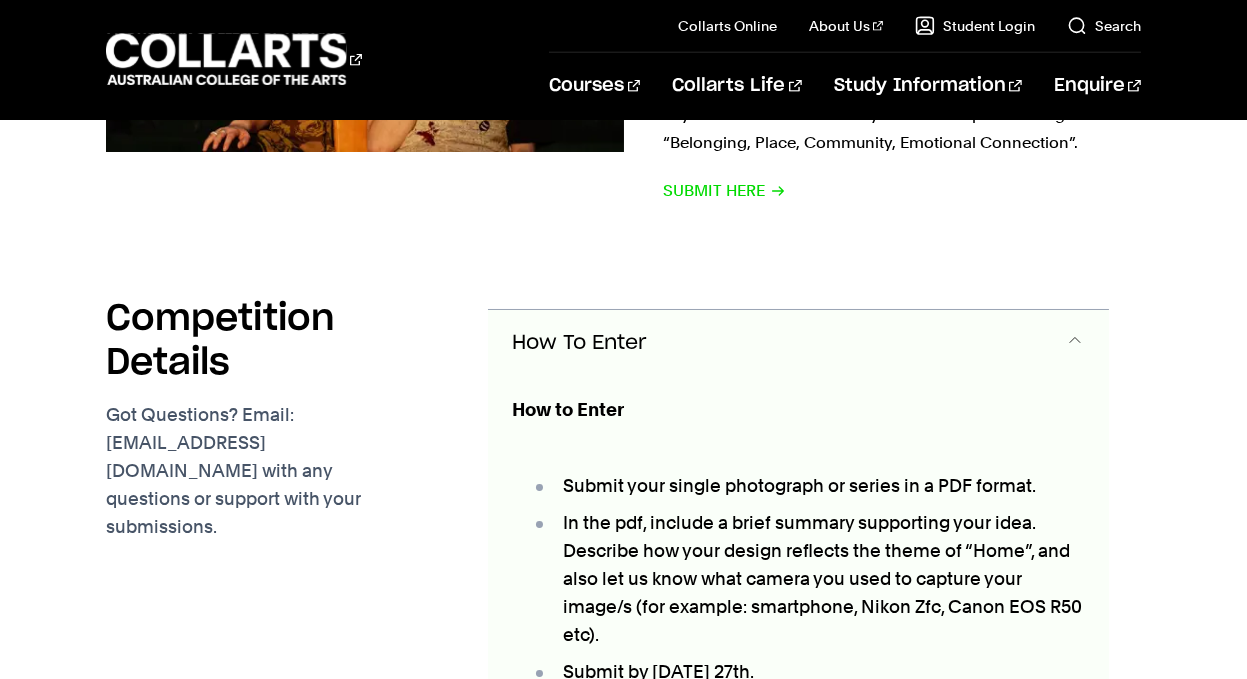 click on "How To Enter" at bounding box center [579, -1766] 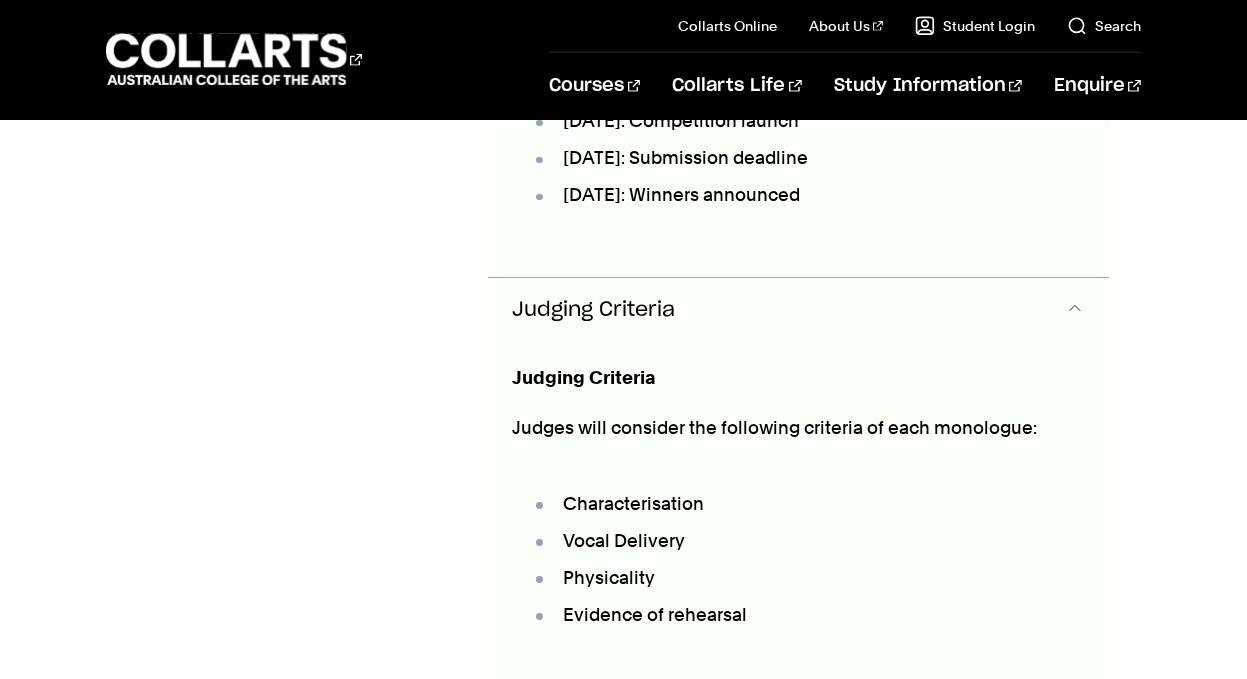 scroll, scrollTop: 3236, scrollLeft: 0, axis: vertical 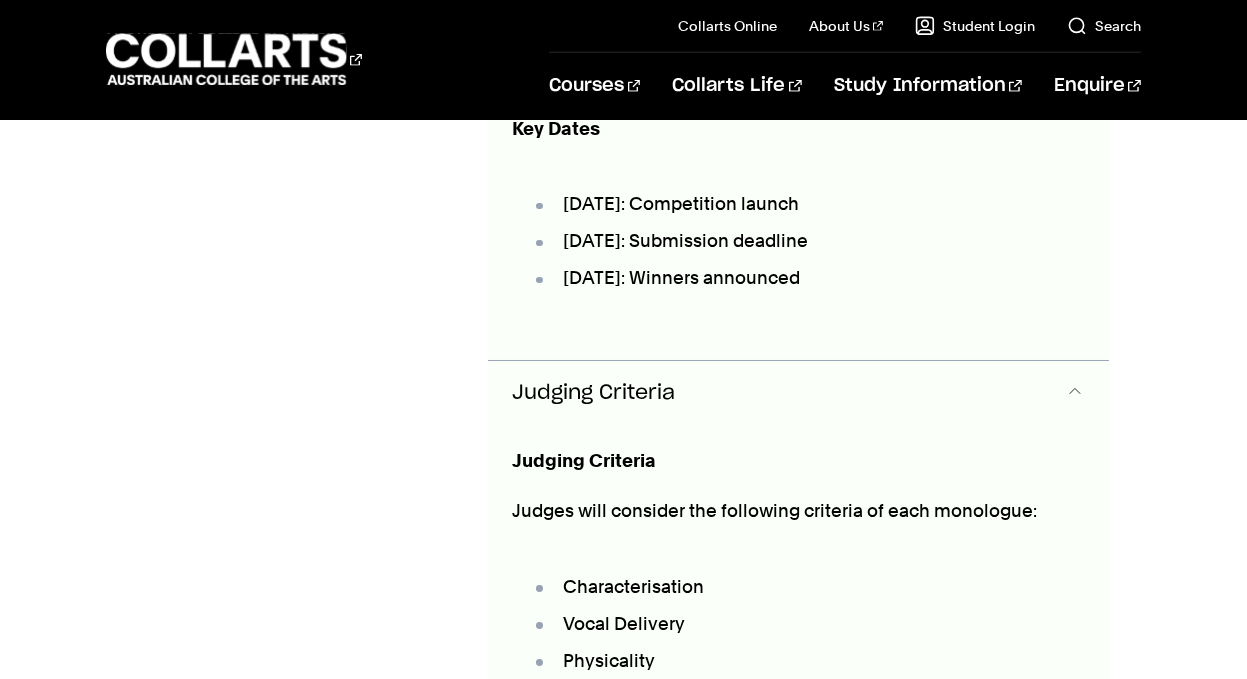 click on "Judging Criteria" at bounding box center [579, -566] 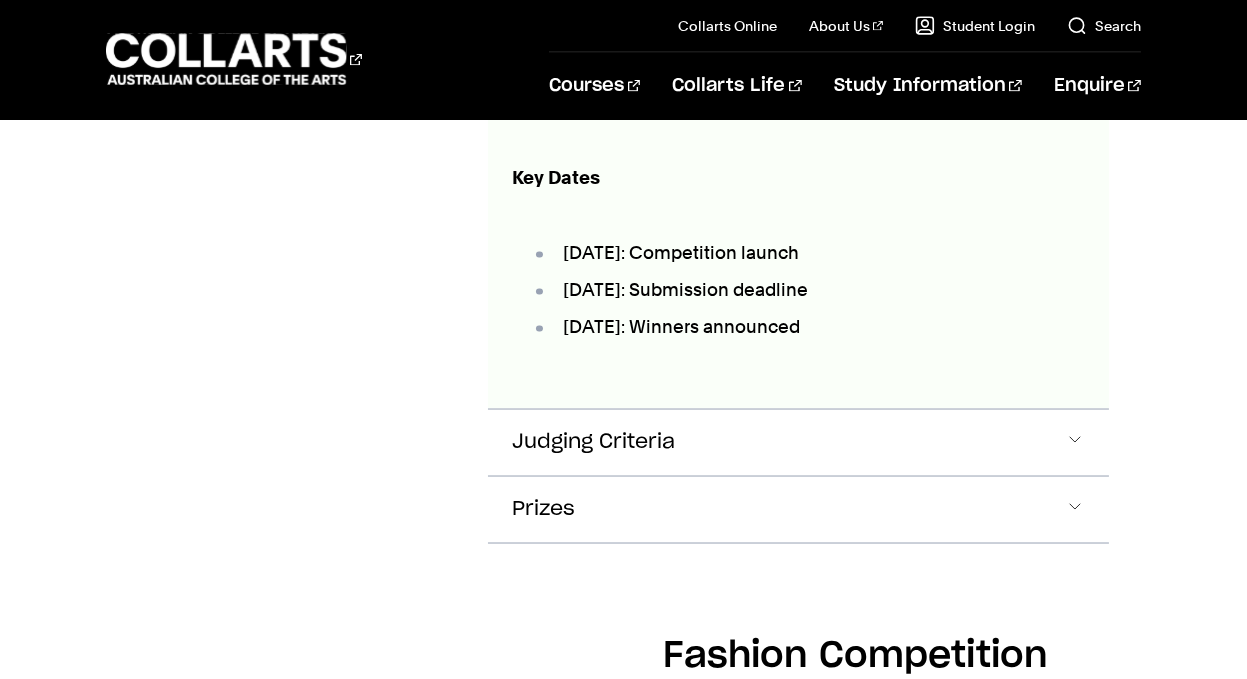 scroll, scrollTop: 6636, scrollLeft: 0, axis: vertical 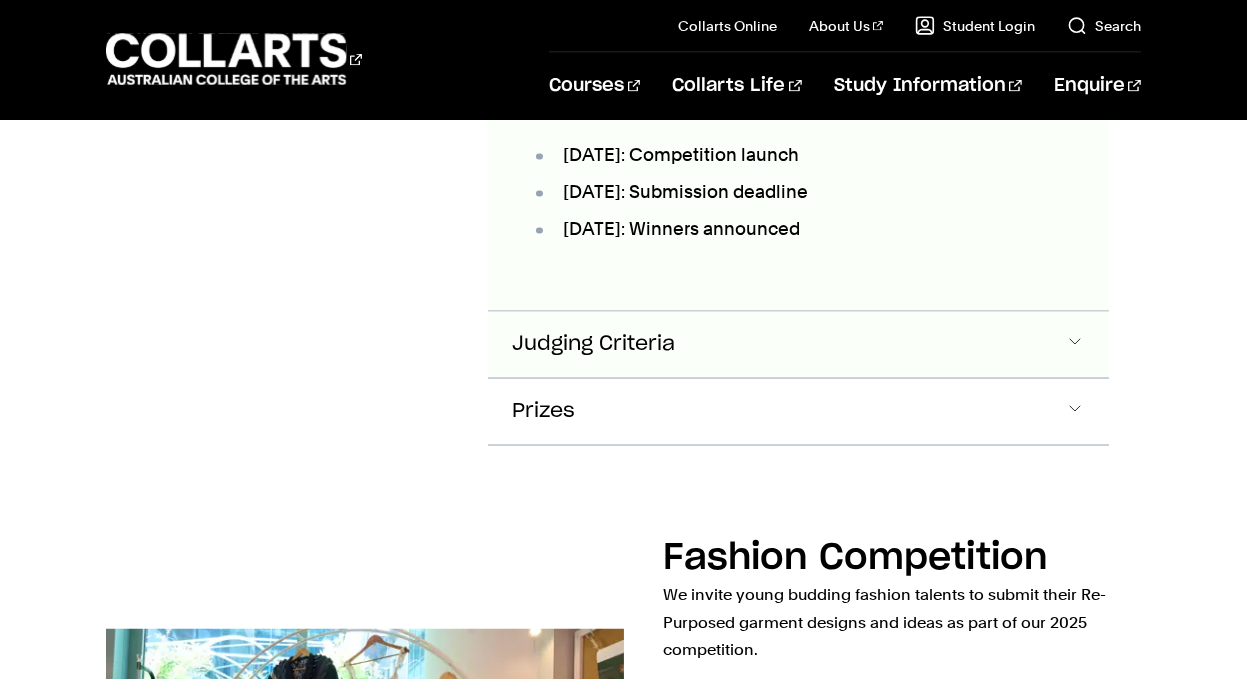 click on "Judging Criteria" at bounding box center (798, -4708) 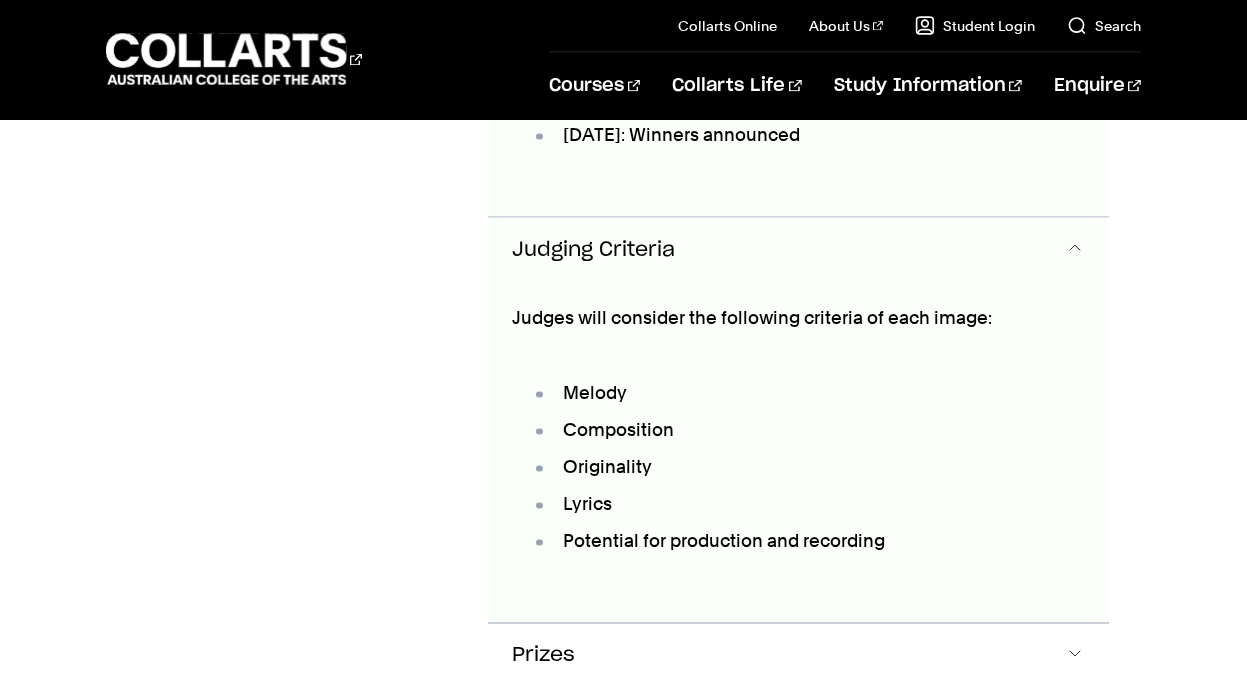 scroll, scrollTop: 6830, scrollLeft: 0, axis: vertical 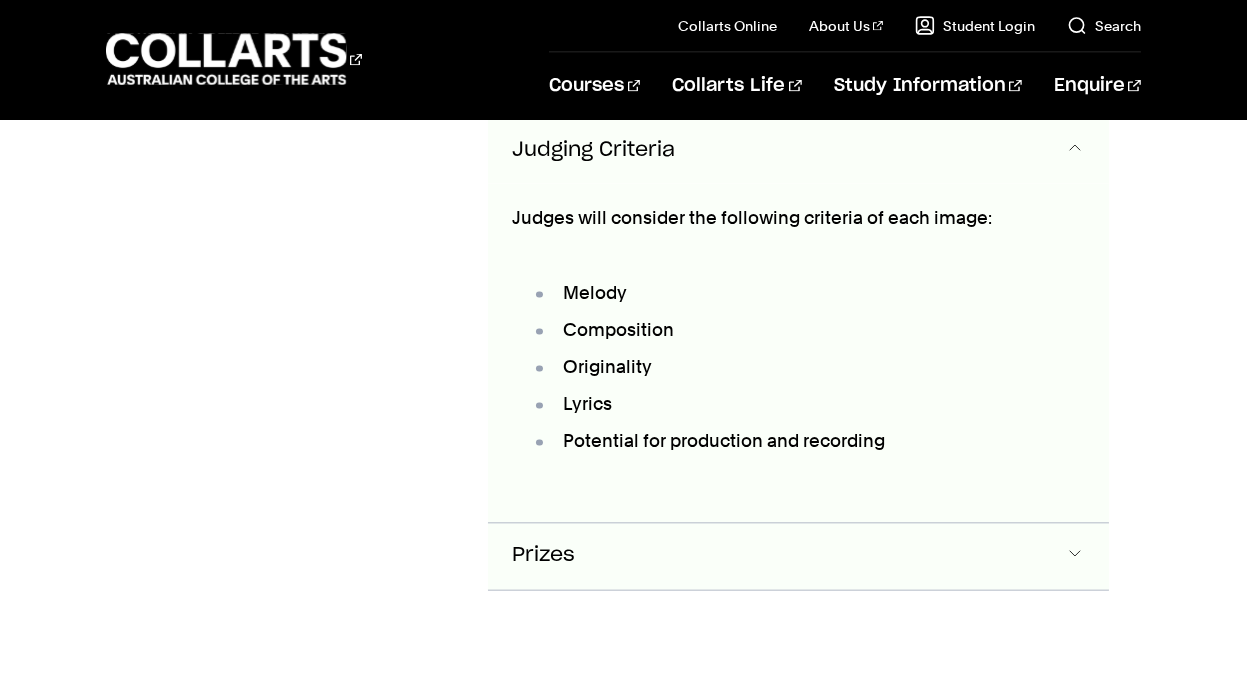 click on "Prizes" at bounding box center (798, -4902) 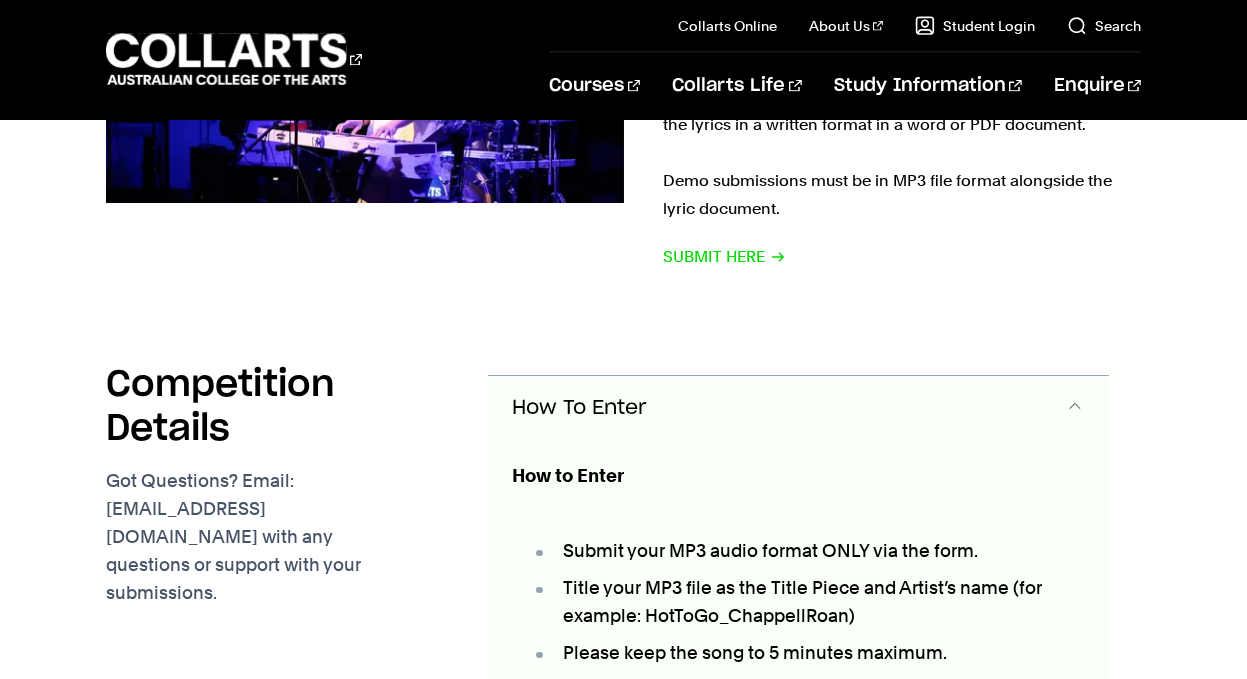 scroll, scrollTop: 5534, scrollLeft: 0, axis: vertical 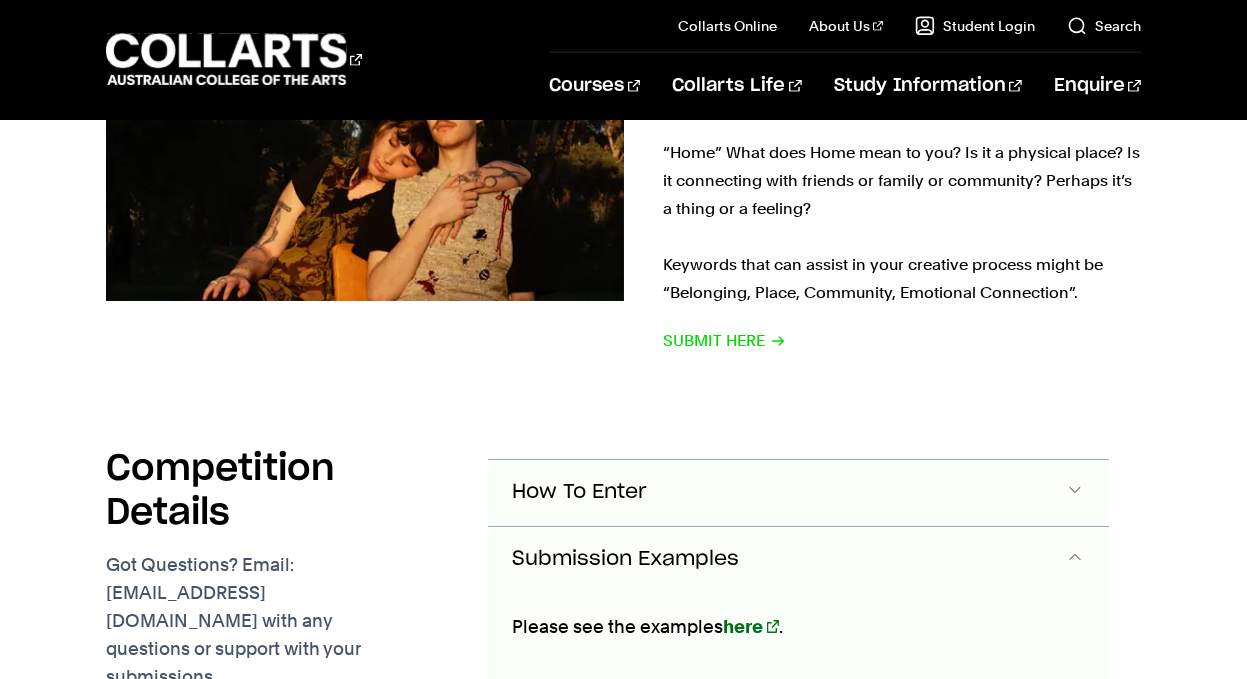 click on "How To Enter" at bounding box center (798, -2006) 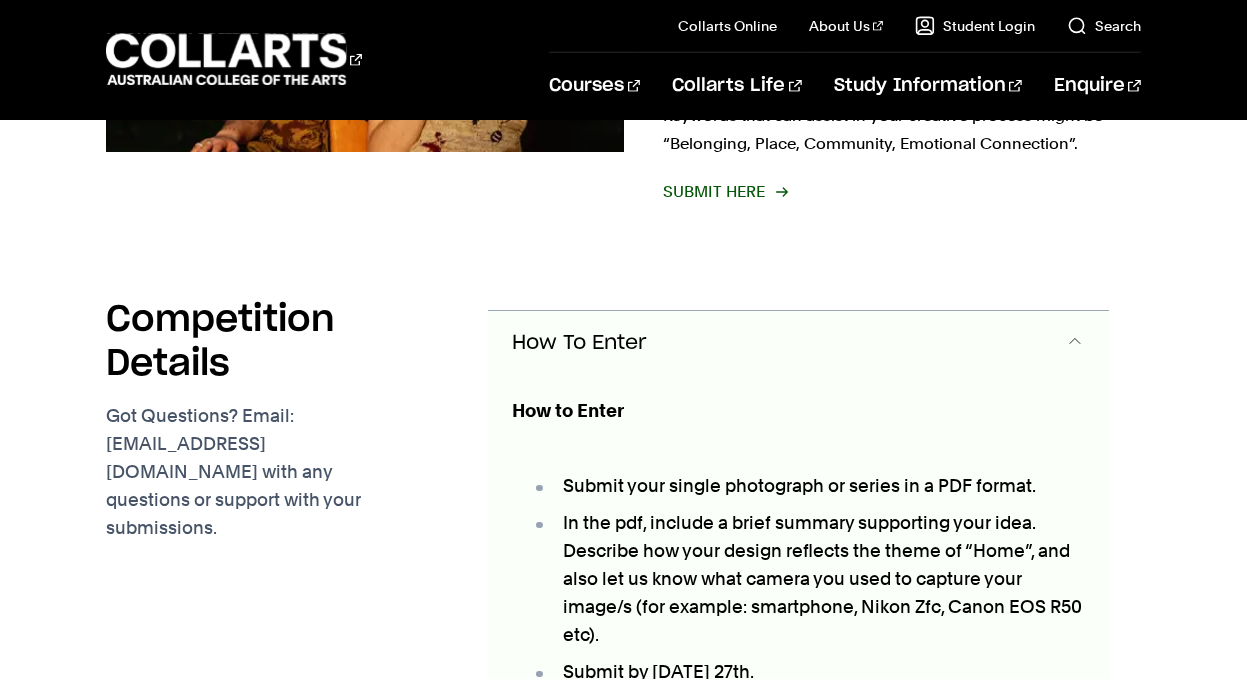 scroll, scrollTop: 3883, scrollLeft: 0, axis: vertical 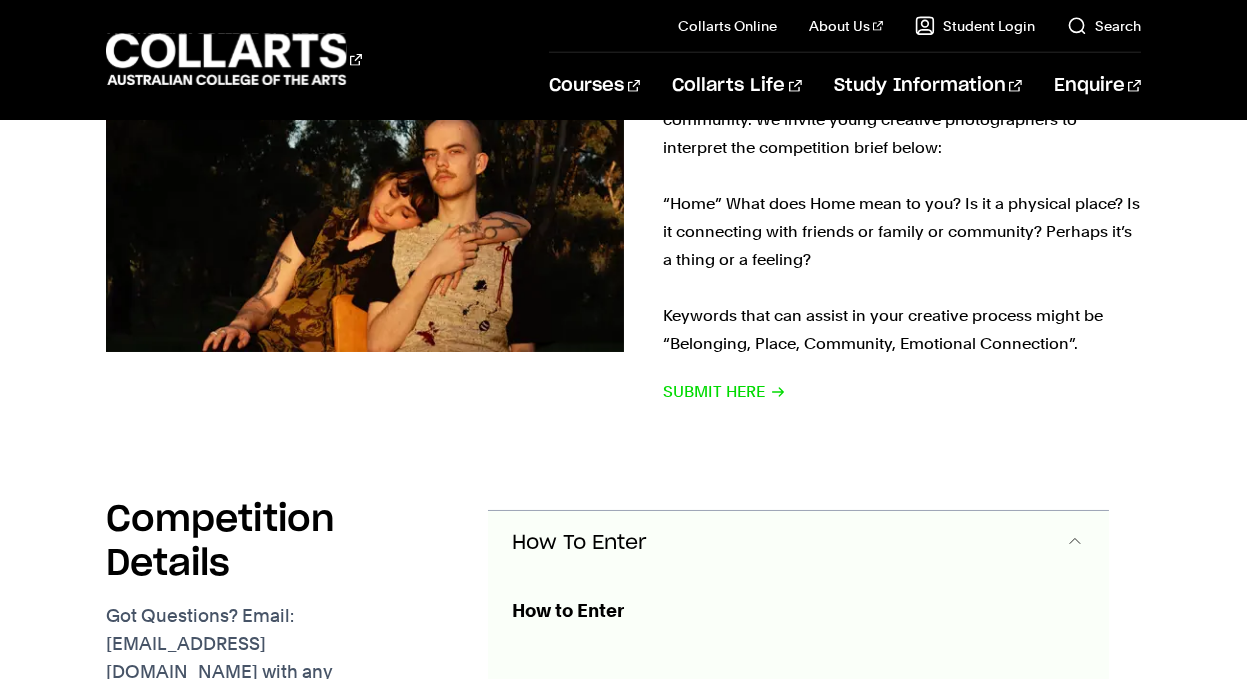 click on "Photography Competition
At Collarts, one of our core values is connection and the importance of our inclusive, safe and supportive community. We invite young creative photographers to interpret the competition brief below:  “Home” What does Home mean to you? Is it a physical place? Is it connecting with friends or family or community? Perhaps it’s a thing or a feeling?  Keywords that can assist in your creative process might be “Belonging, Place, Community, Emotional Connection”.
SUBMIT HERE" at bounding box center [623, 218] 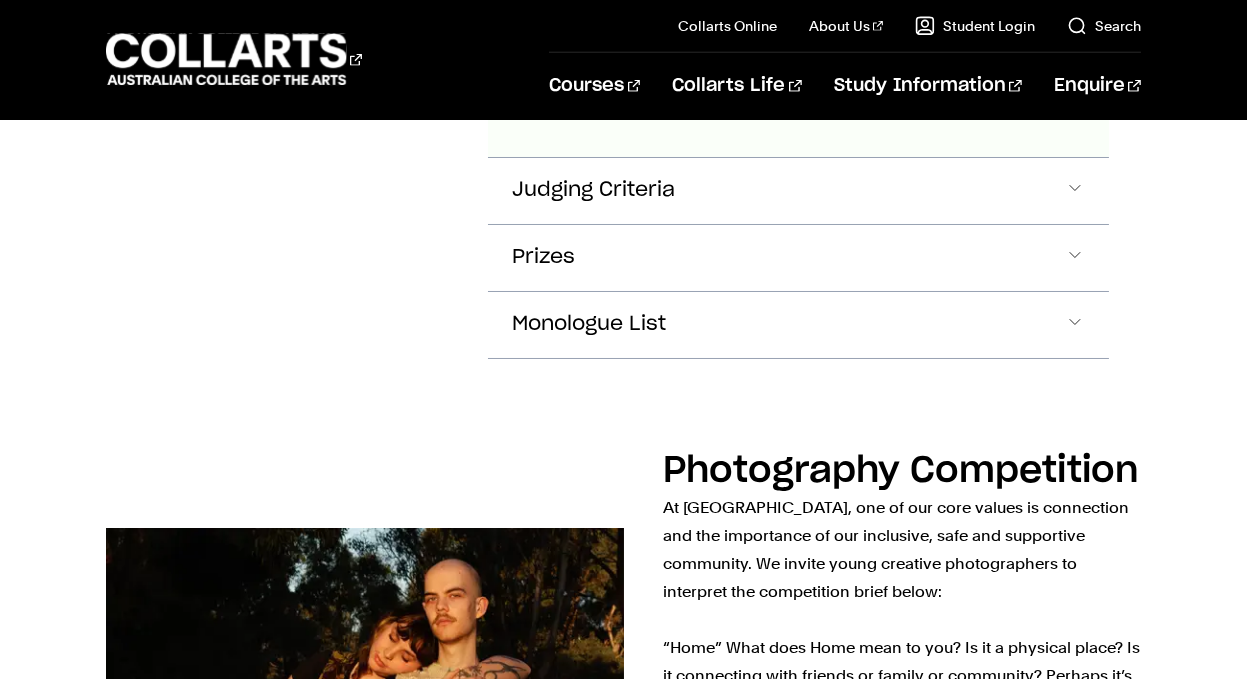 scroll, scrollTop: 3083, scrollLeft: 0, axis: vertical 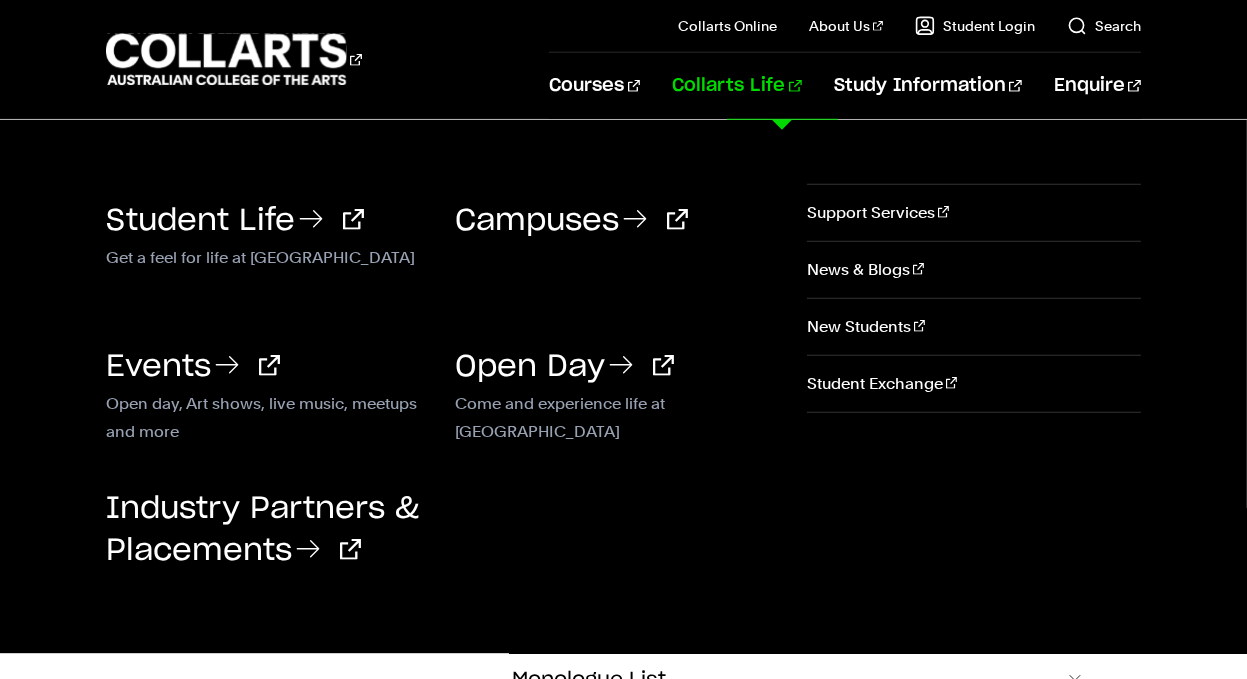click on "Collarts Life" at bounding box center [736, 86] 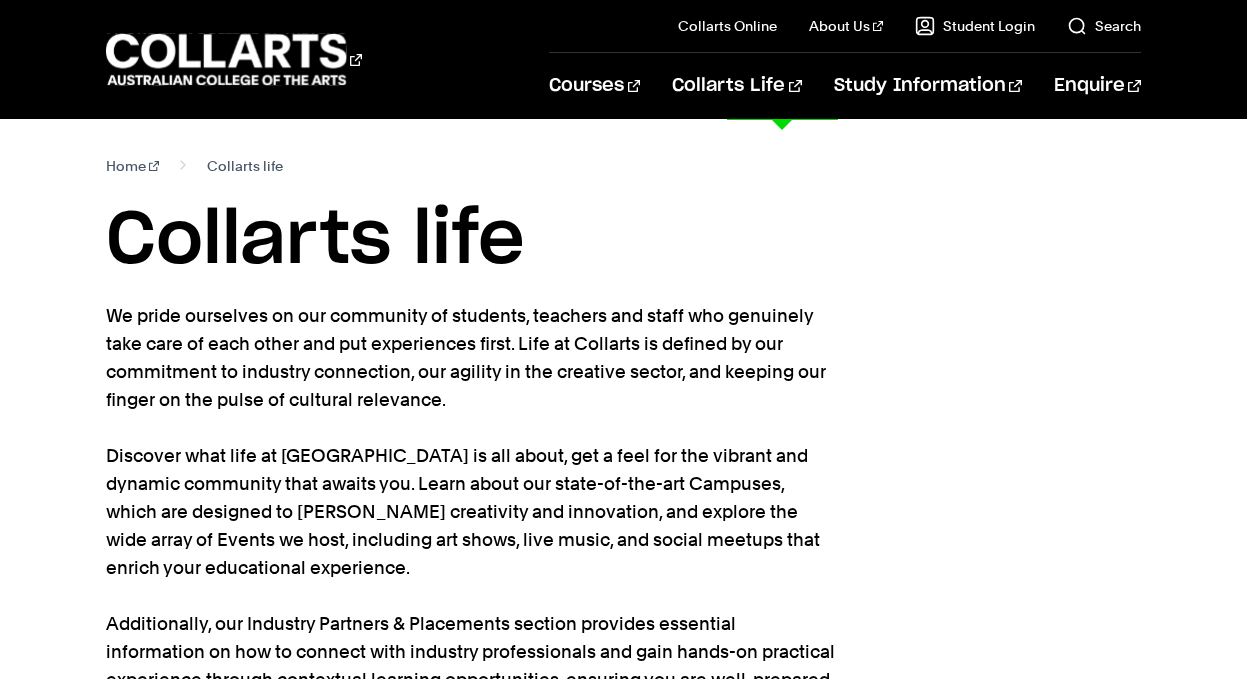 scroll, scrollTop: 0, scrollLeft: 0, axis: both 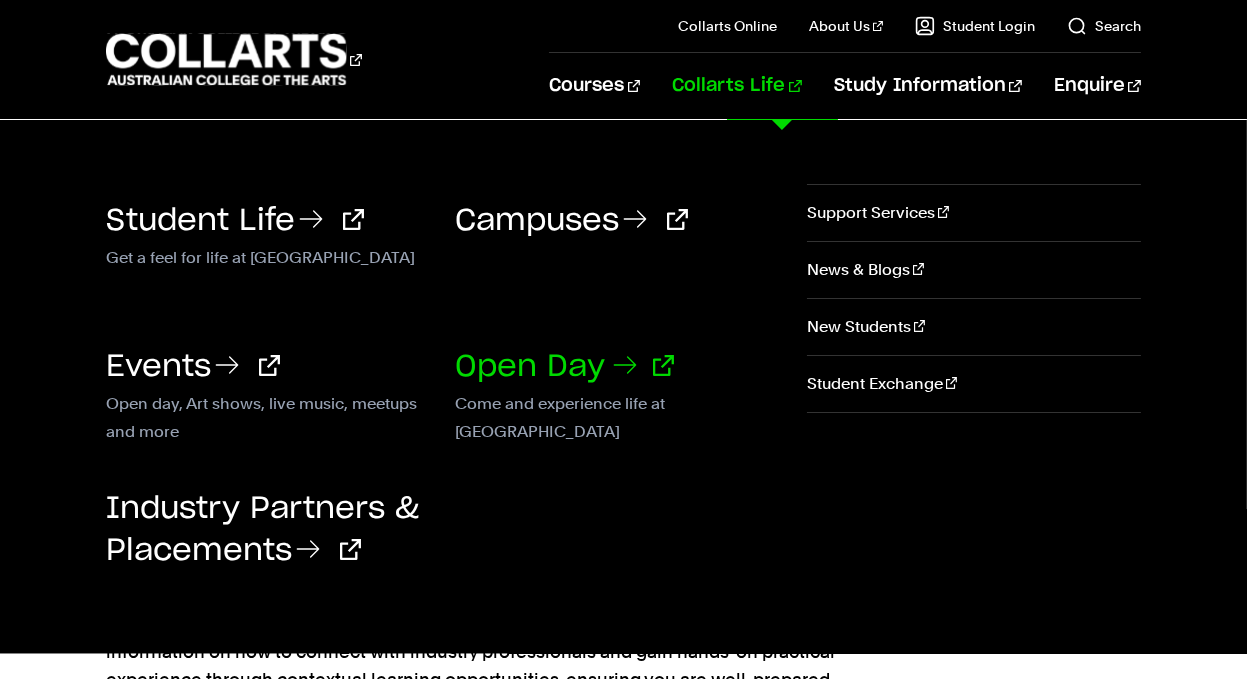 click on "Open Day" at bounding box center (564, 367) 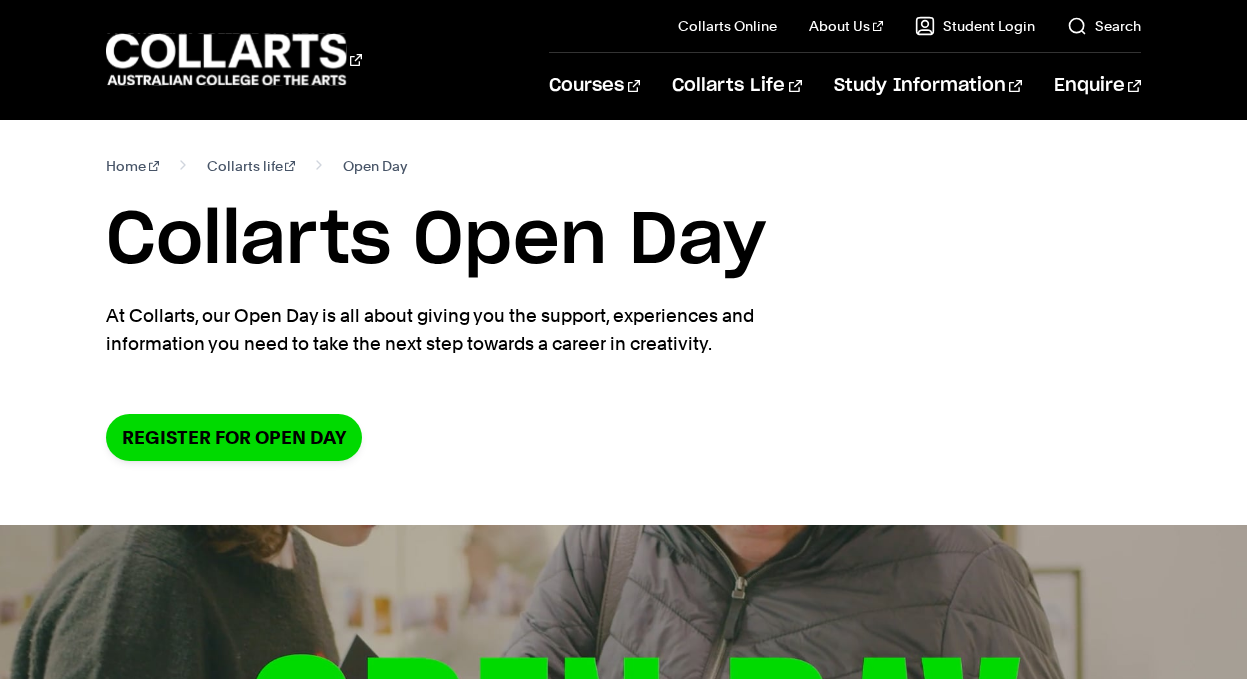 scroll, scrollTop: 0, scrollLeft: 0, axis: both 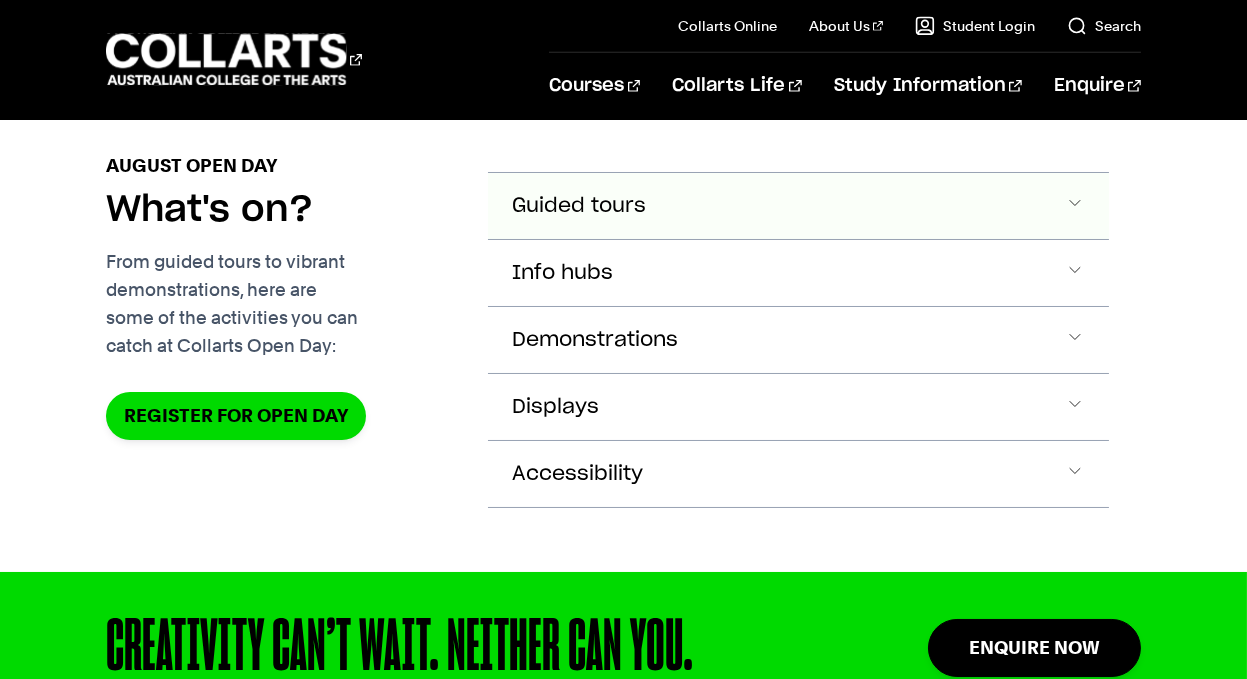 click on "Guided tours" at bounding box center [798, 206] 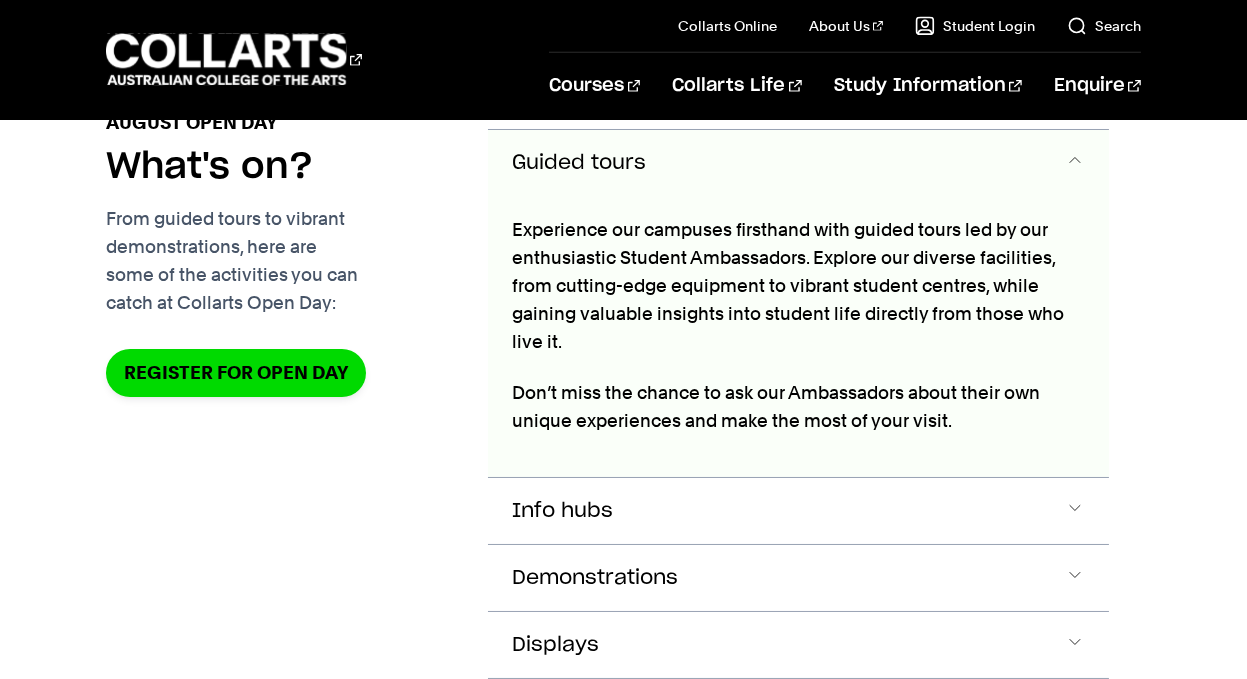 scroll, scrollTop: 1969, scrollLeft: 0, axis: vertical 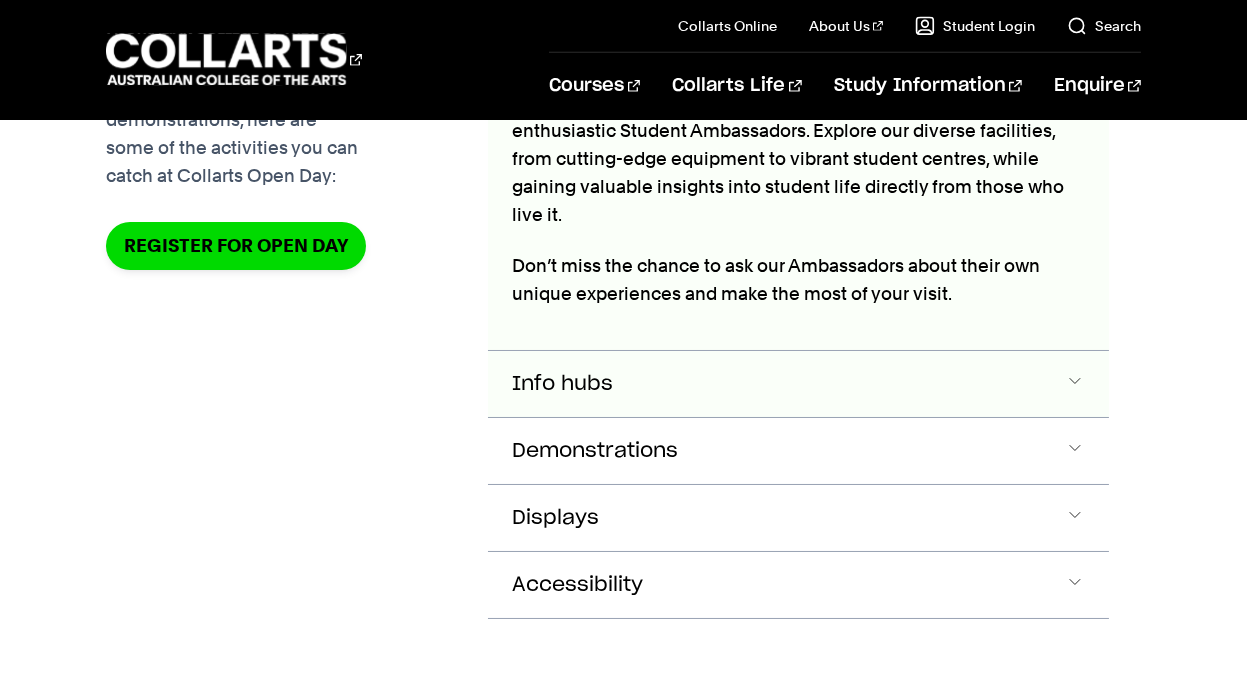 click on "Info hubs" at bounding box center (798, 36) 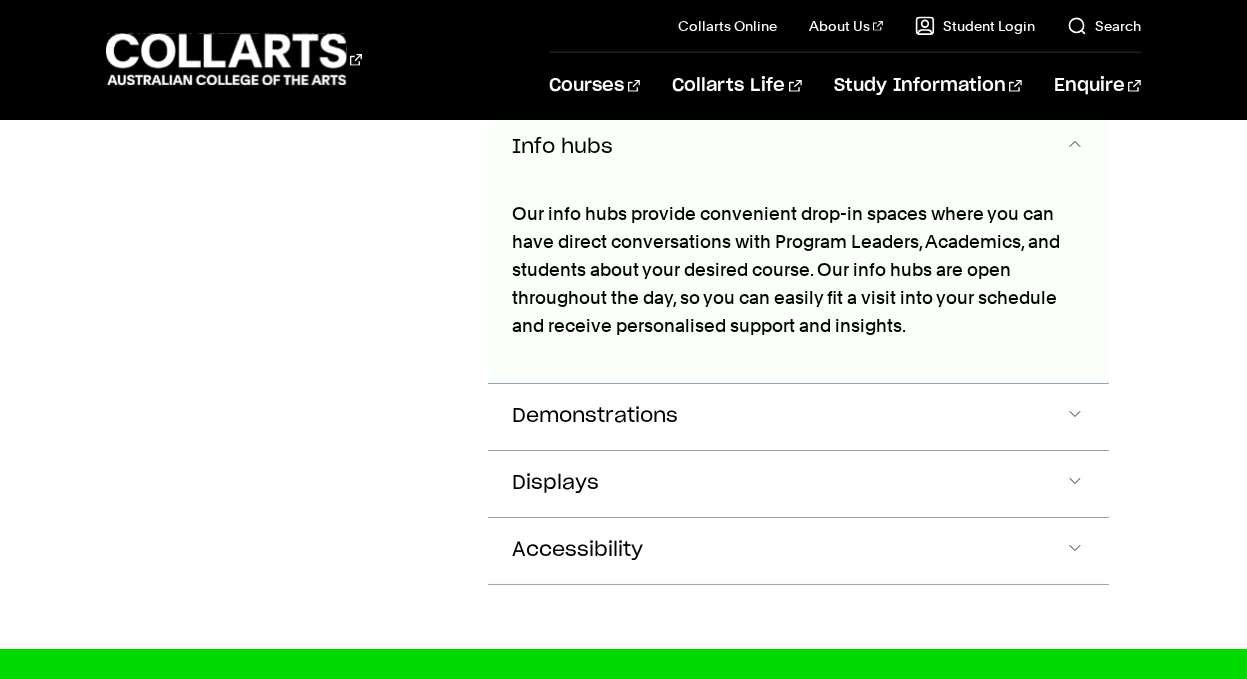 scroll, scrollTop: 2315, scrollLeft: 0, axis: vertical 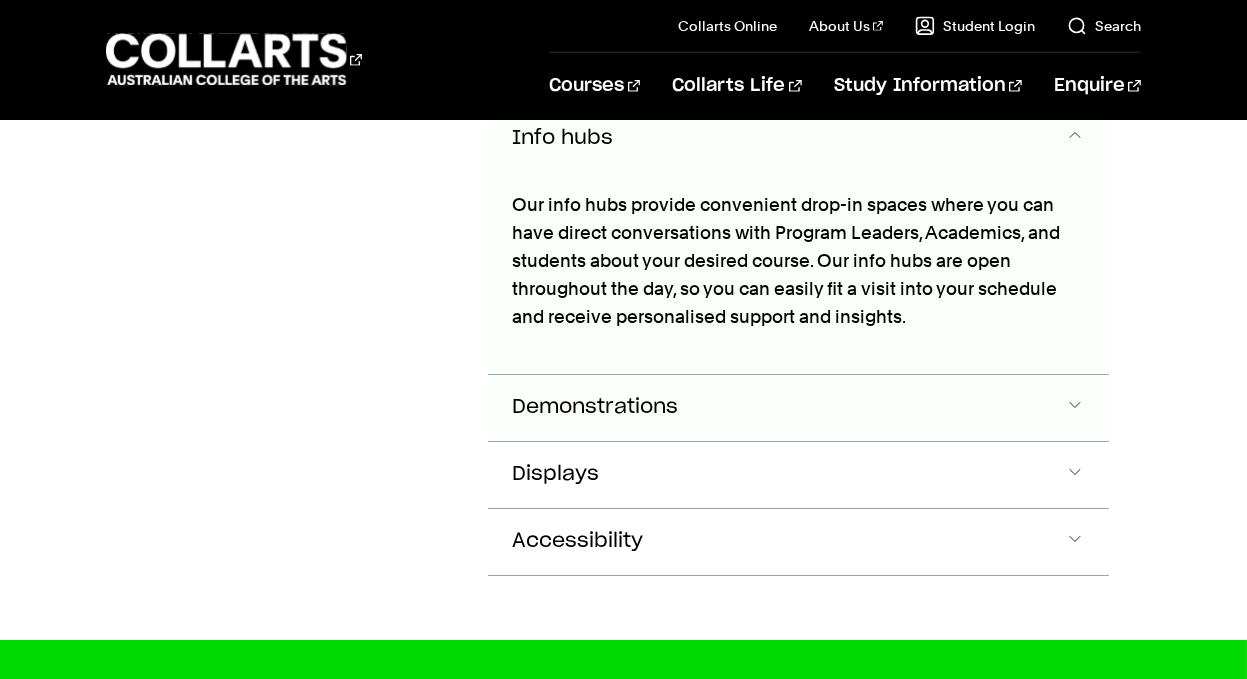 click on "Demonstrations" at bounding box center [798, -210] 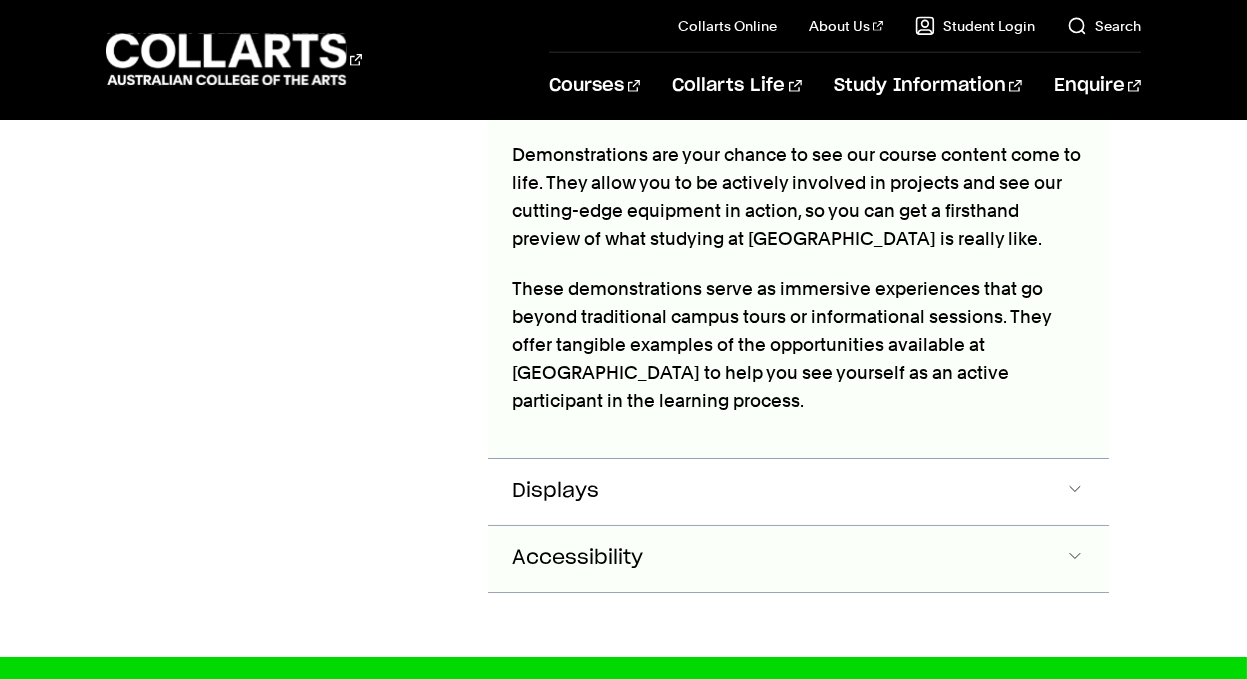 scroll, scrollTop: 2583, scrollLeft: 0, axis: vertical 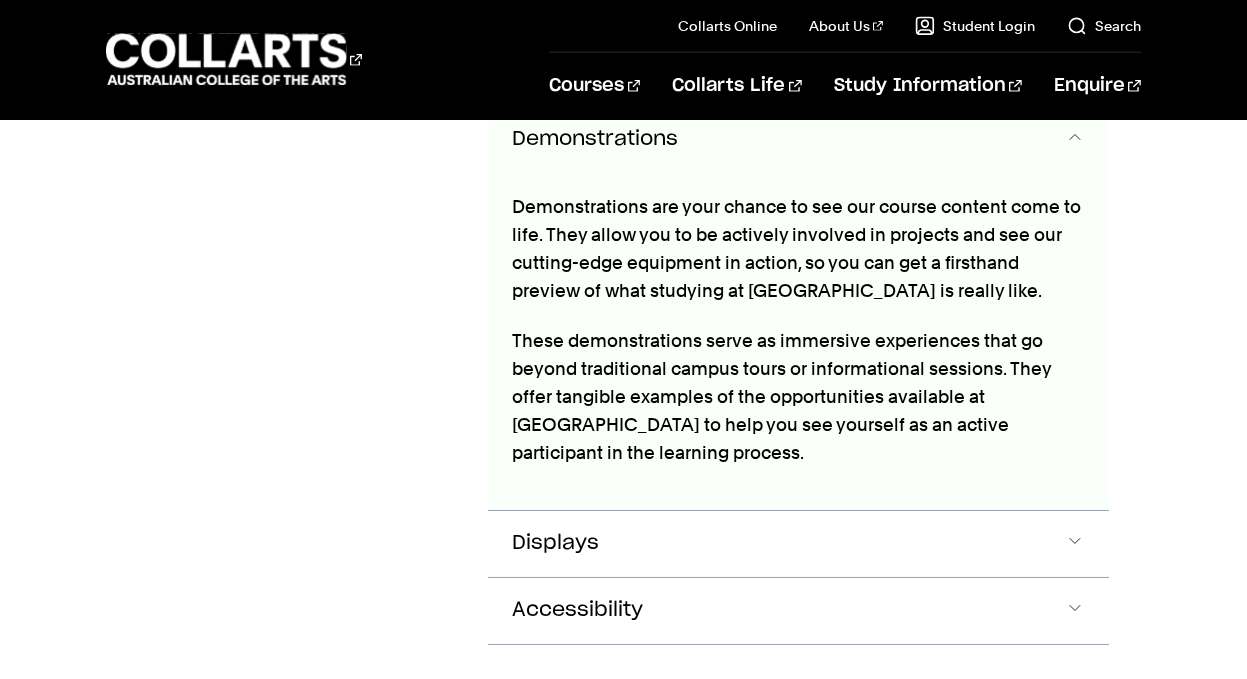 click on "Demonstrations" at bounding box center [579, -478] 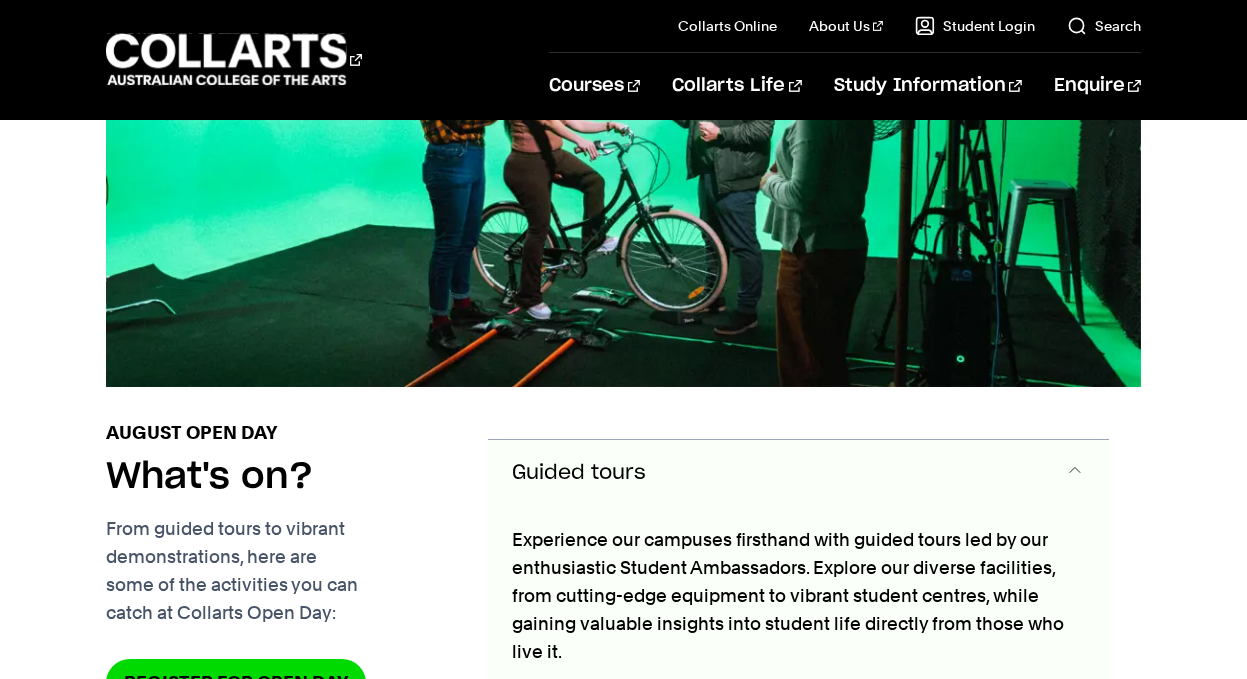 scroll, scrollTop: 1483, scrollLeft: 0, axis: vertical 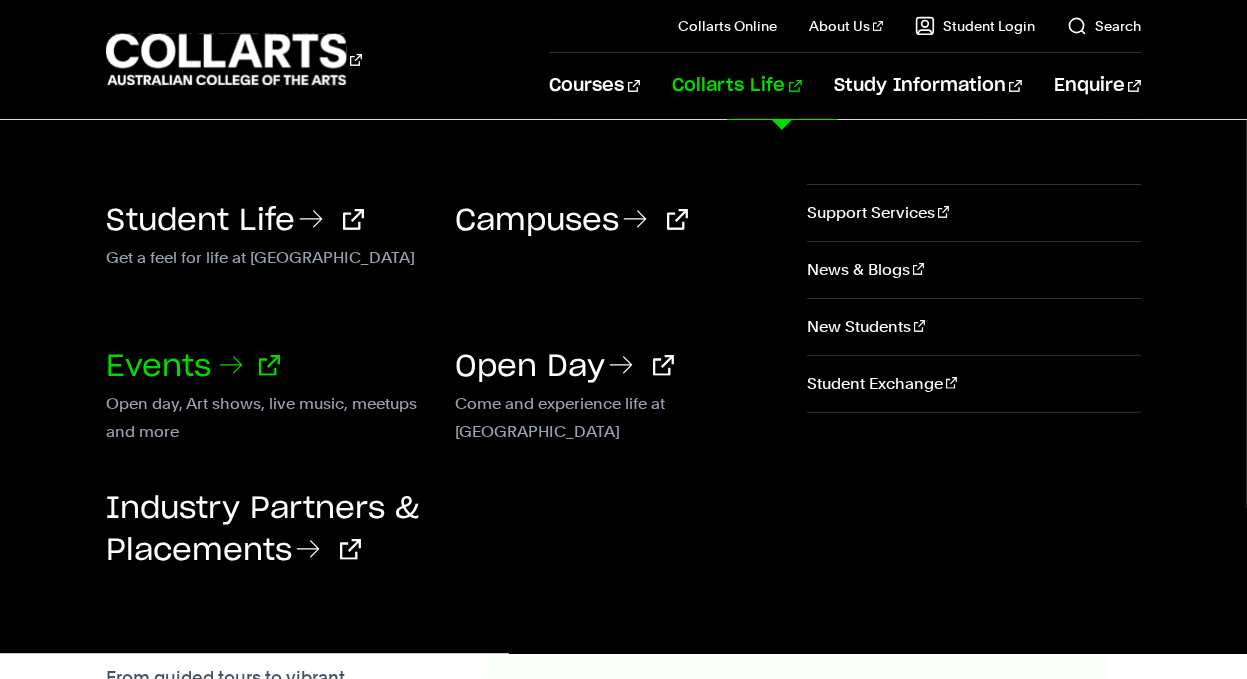 click on "Events" at bounding box center [193, 367] 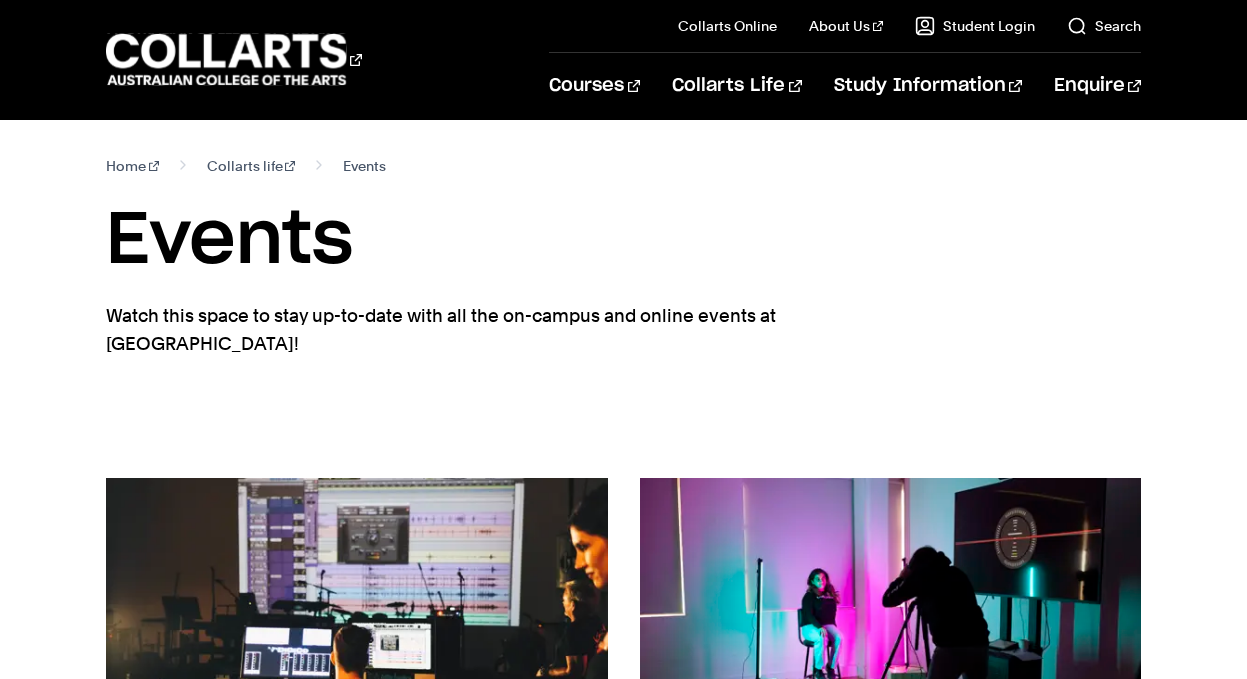 scroll, scrollTop: 0, scrollLeft: 0, axis: both 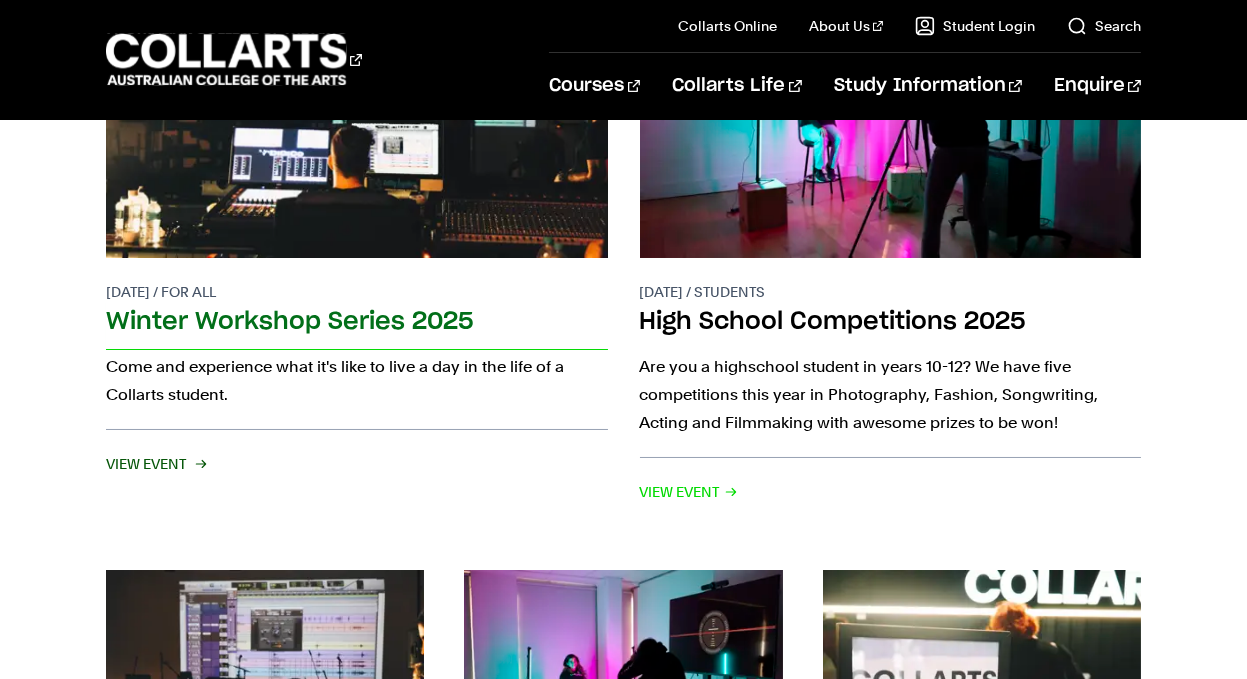 click on "View Event" at bounding box center (155, 464) 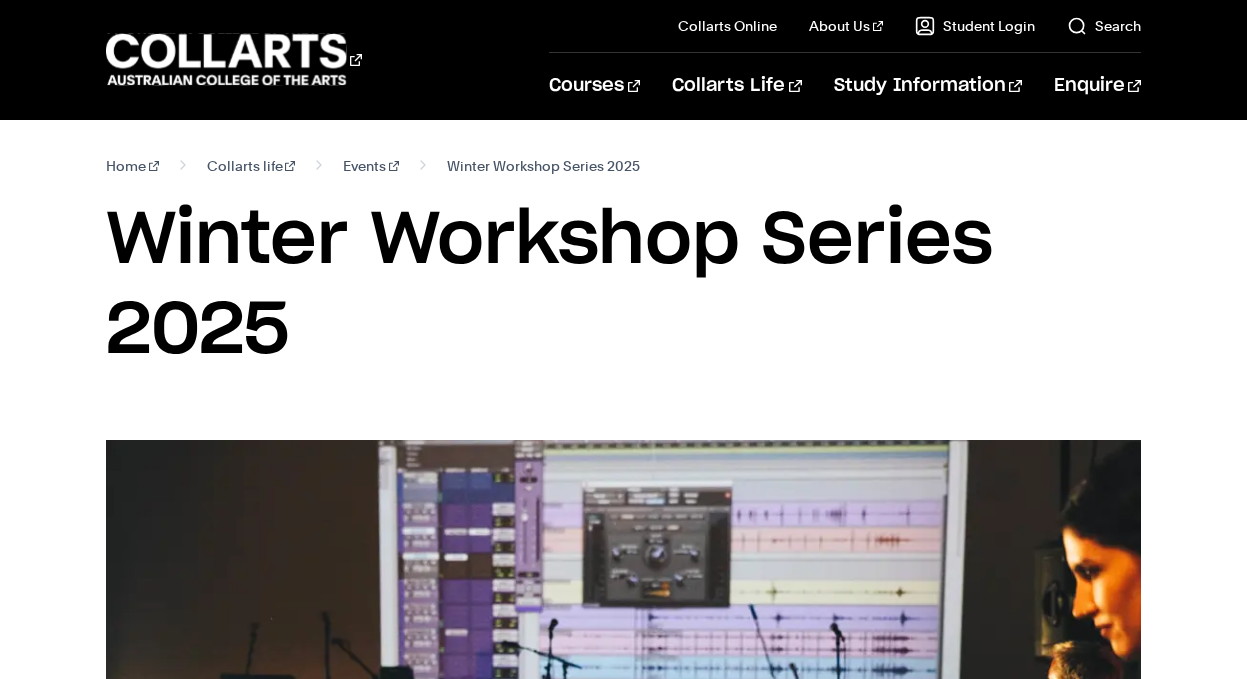 scroll, scrollTop: 0, scrollLeft: 0, axis: both 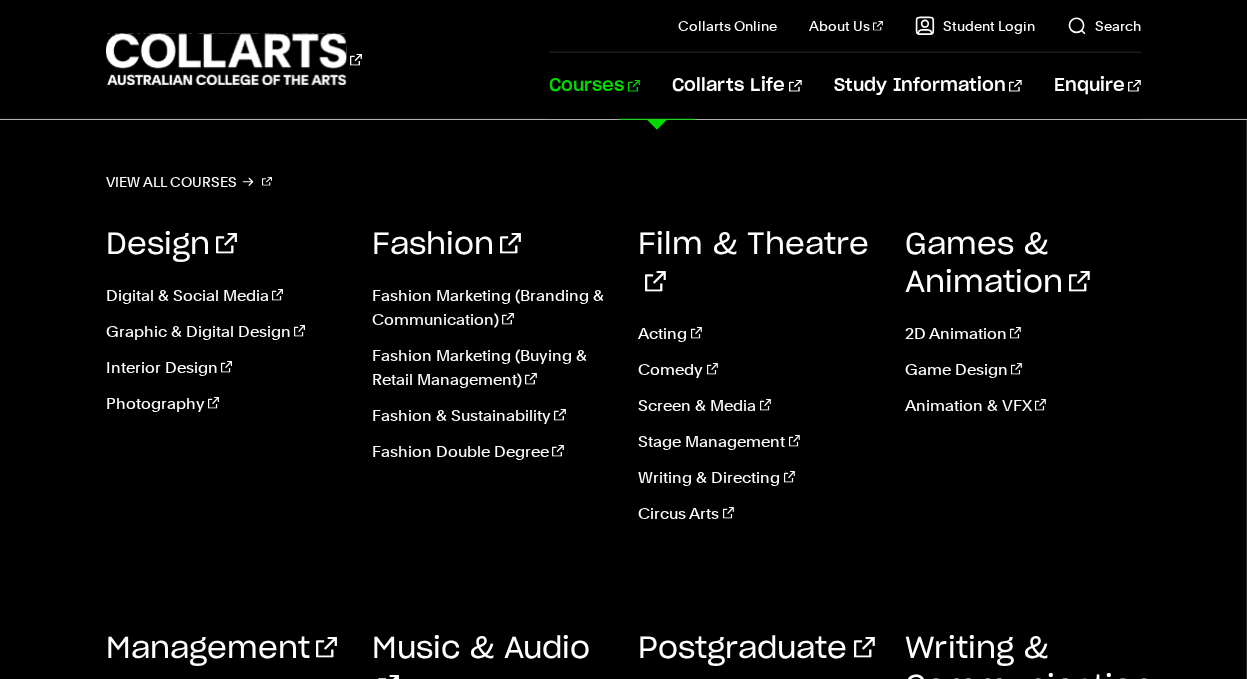 click on "Courses" at bounding box center [594, 86] 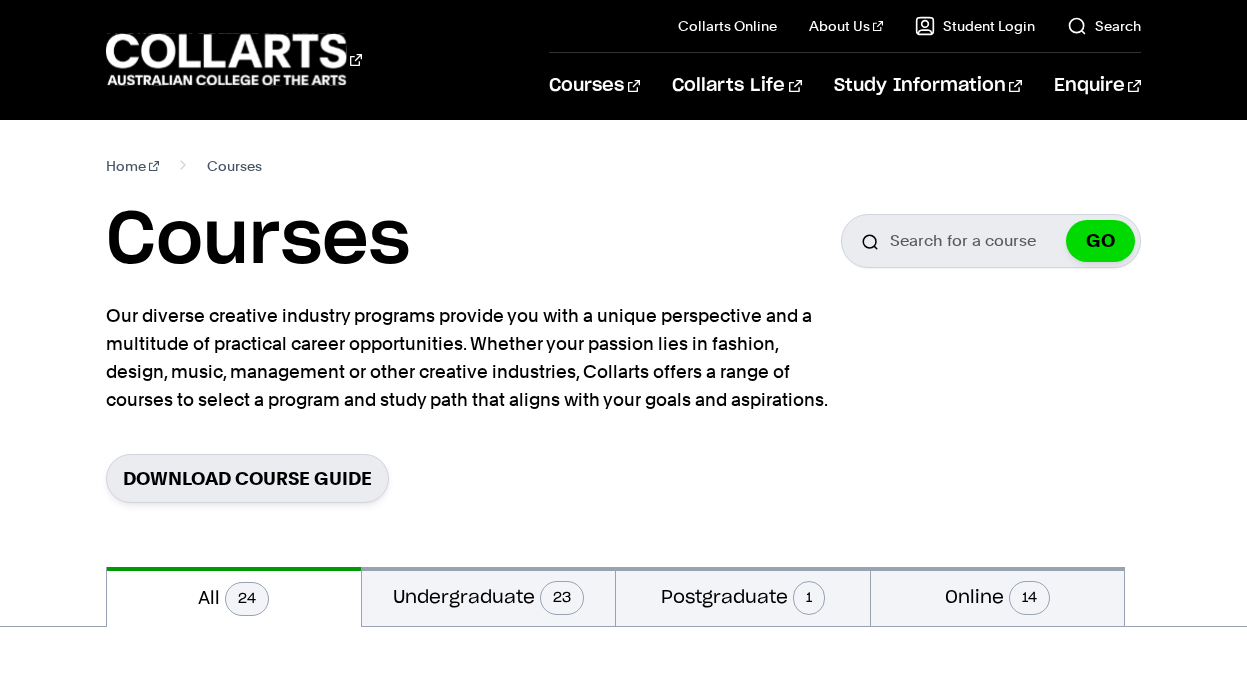 scroll, scrollTop: 0, scrollLeft: 0, axis: both 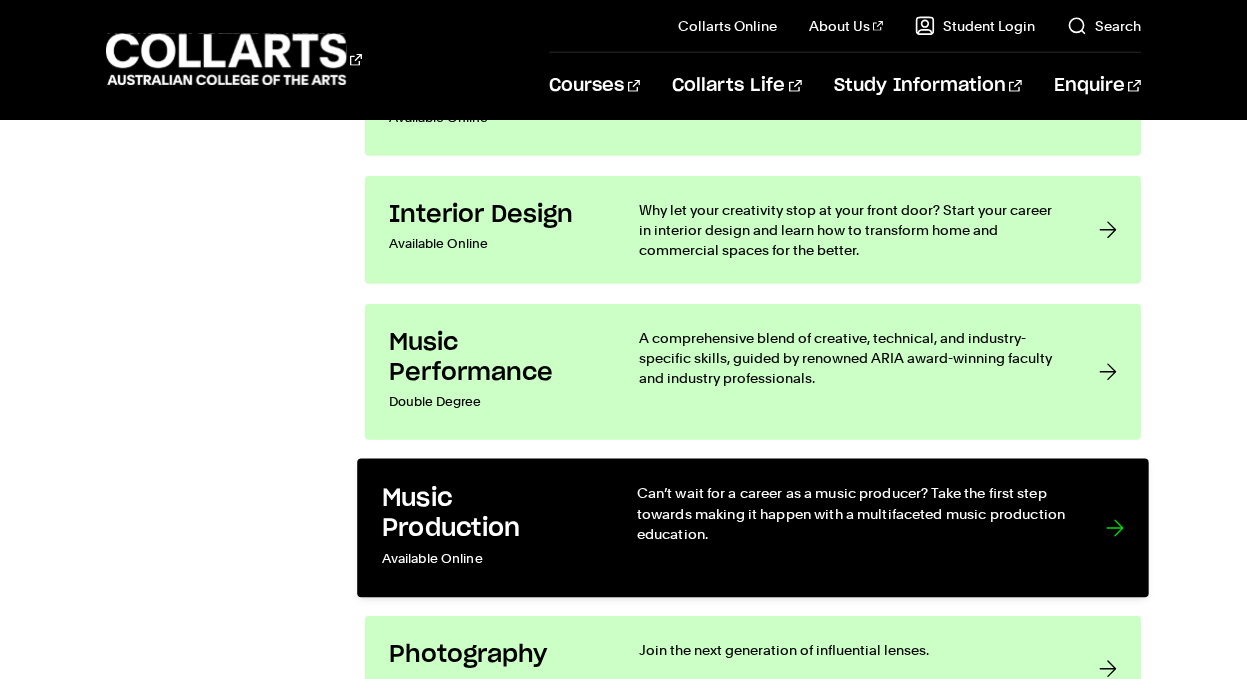 click on "Available Online" at bounding box center (489, 559) 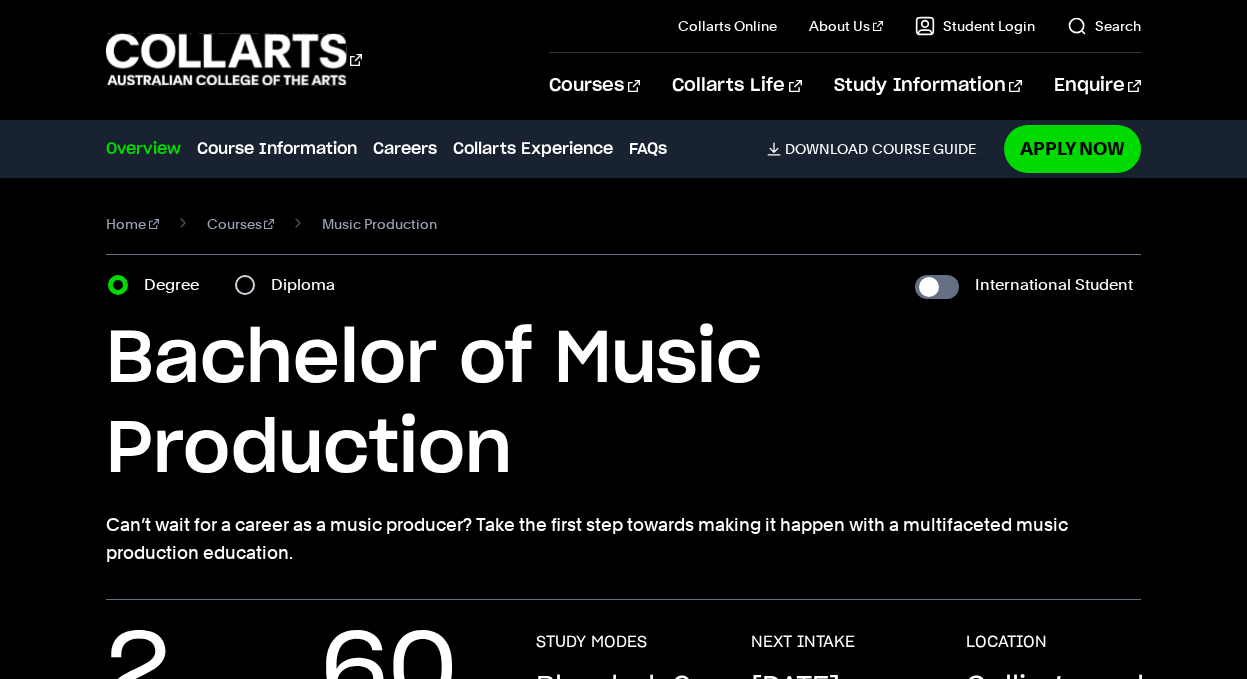 scroll, scrollTop: 0, scrollLeft: 0, axis: both 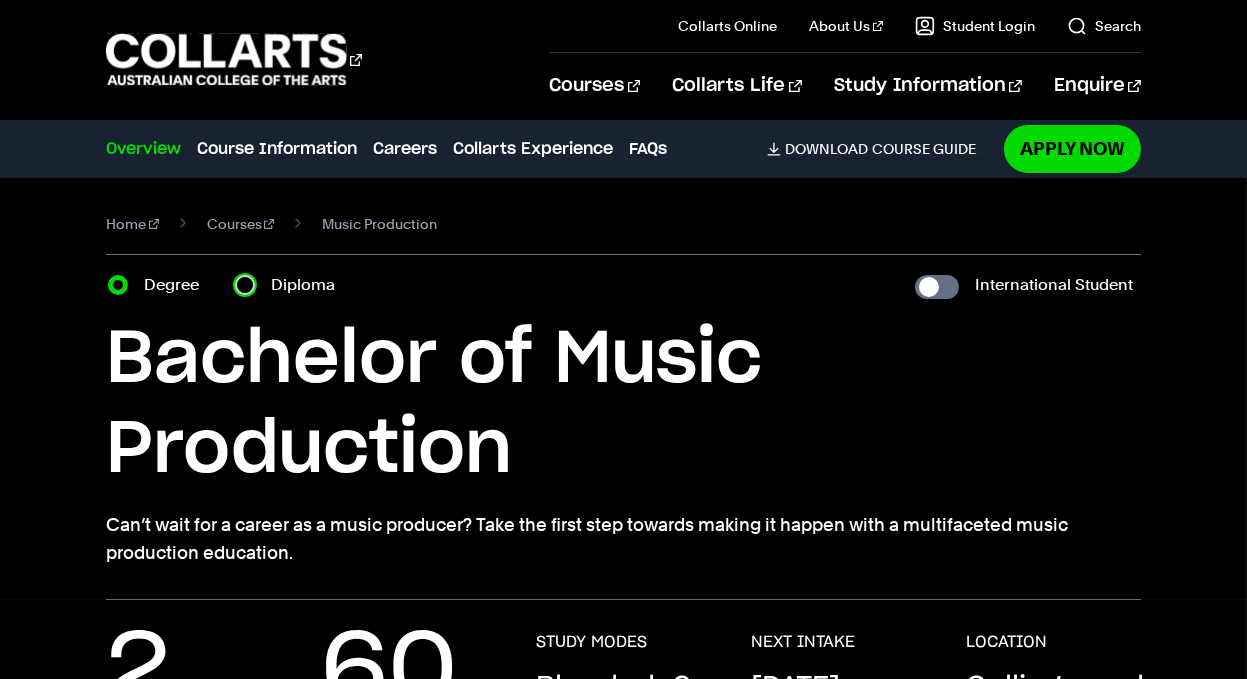 click on "Diploma" at bounding box center (245, 285) 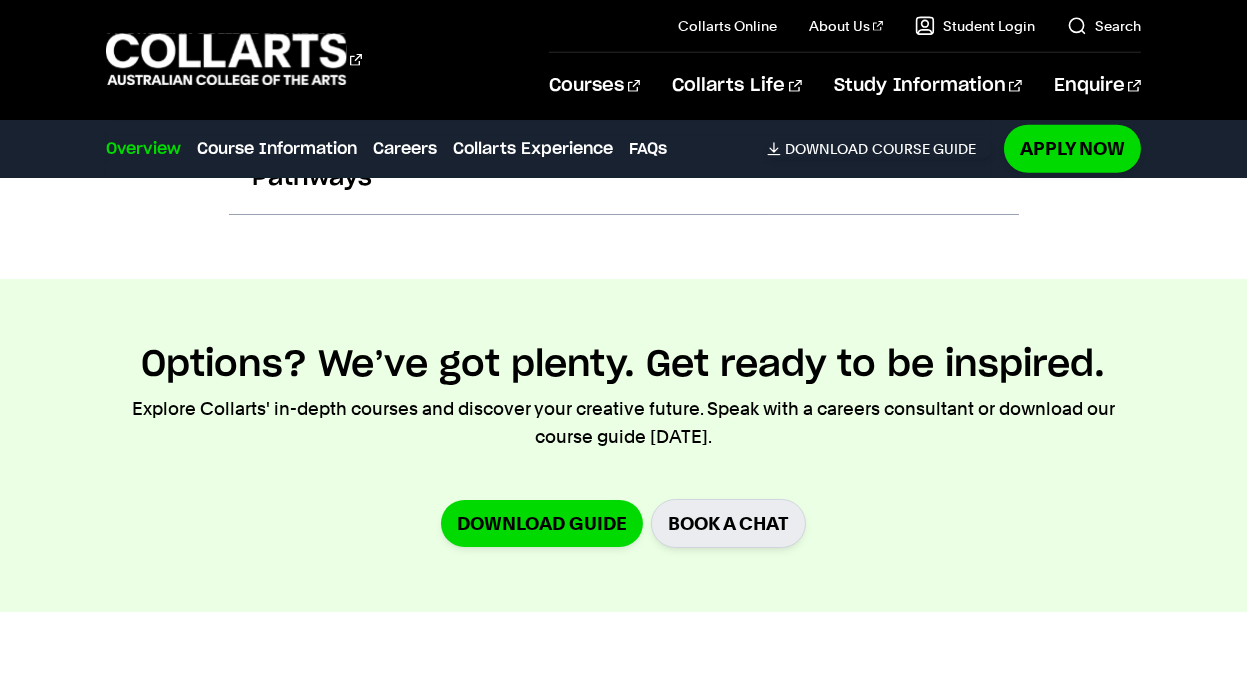 scroll, scrollTop: 2900, scrollLeft: 0, axis: vertical 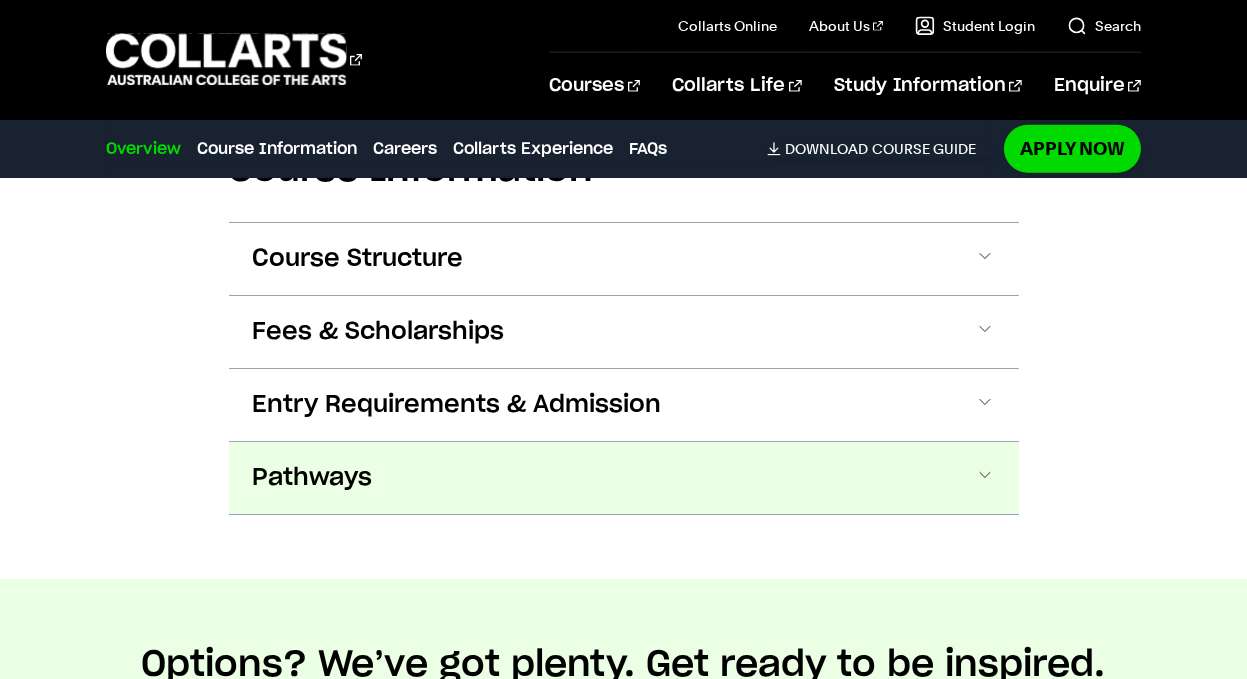 click on "Pathways" at bounding box center (0, 0) 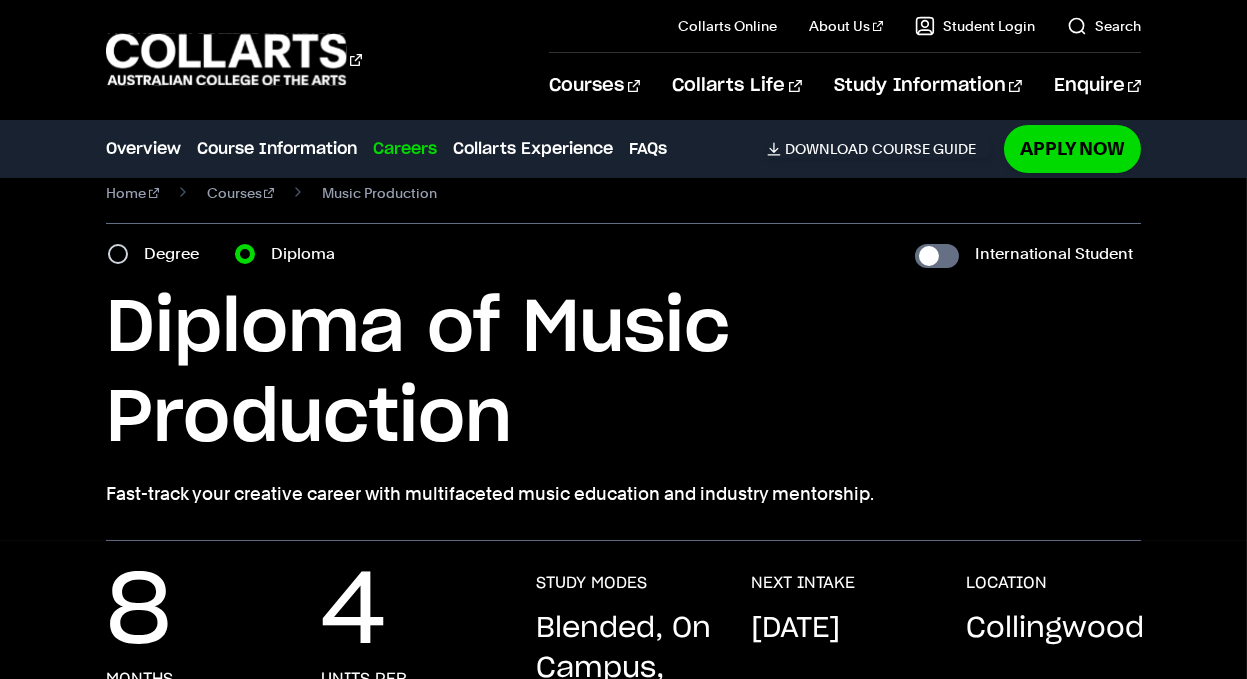 scroll, scrollTop: 0, scrollLeft: 0, axis: both 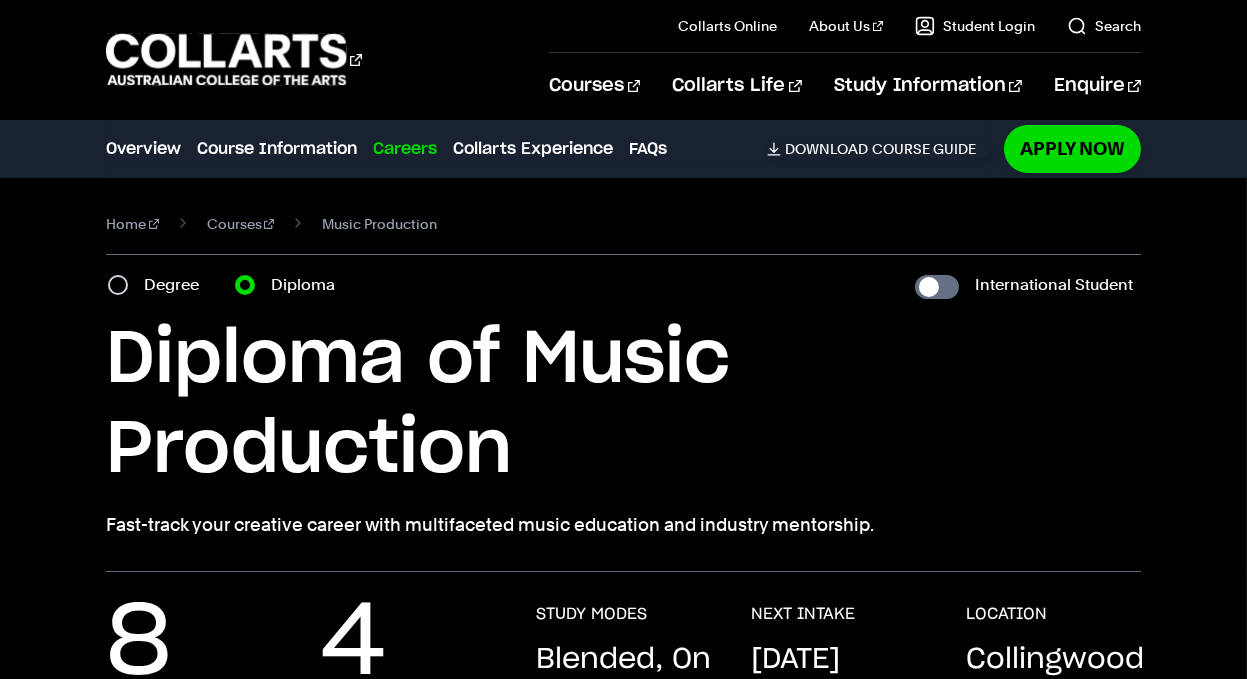 click on "Degree" at bounding box center [159, 285] 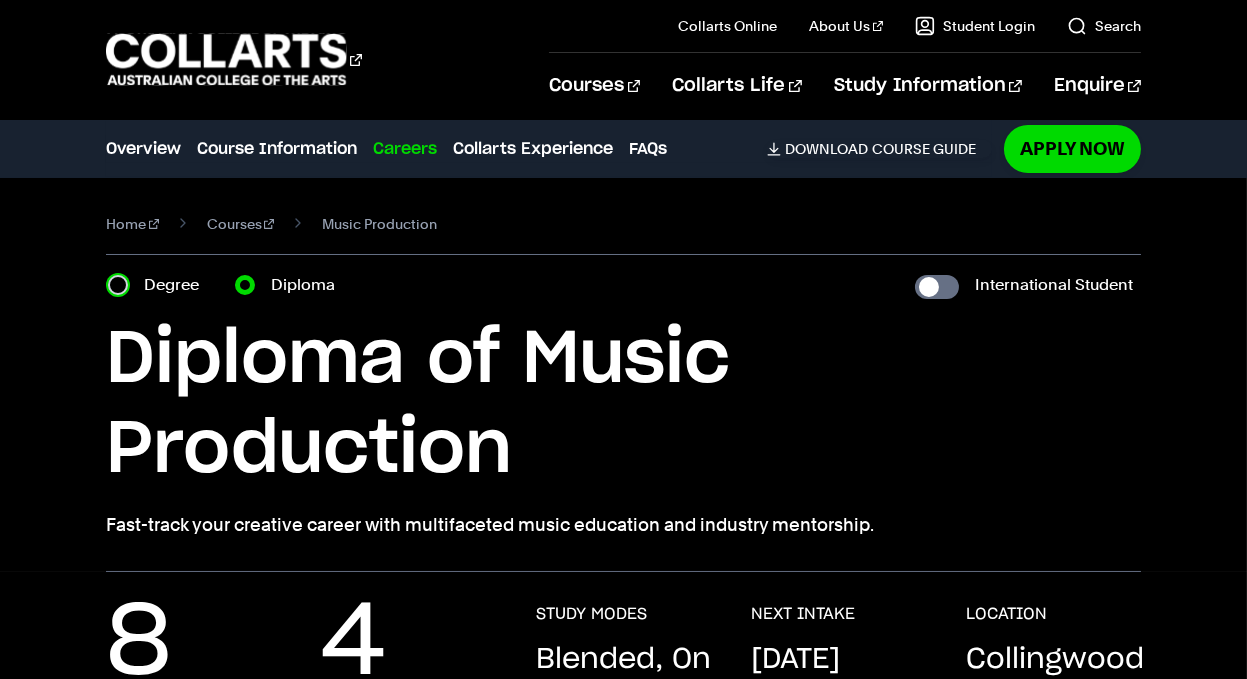 click on "Degree" at bounding box center (118, 285) 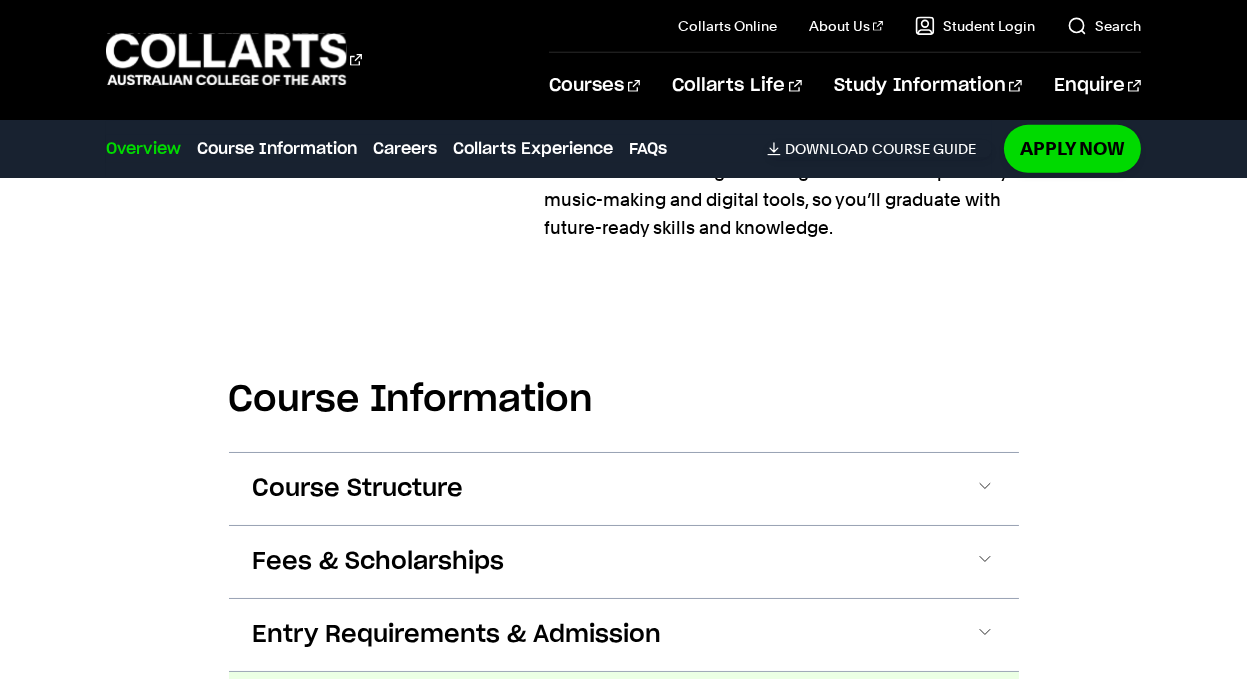 scroll, scrollTop: 3000, scrollLeft: 0, axis: vertical 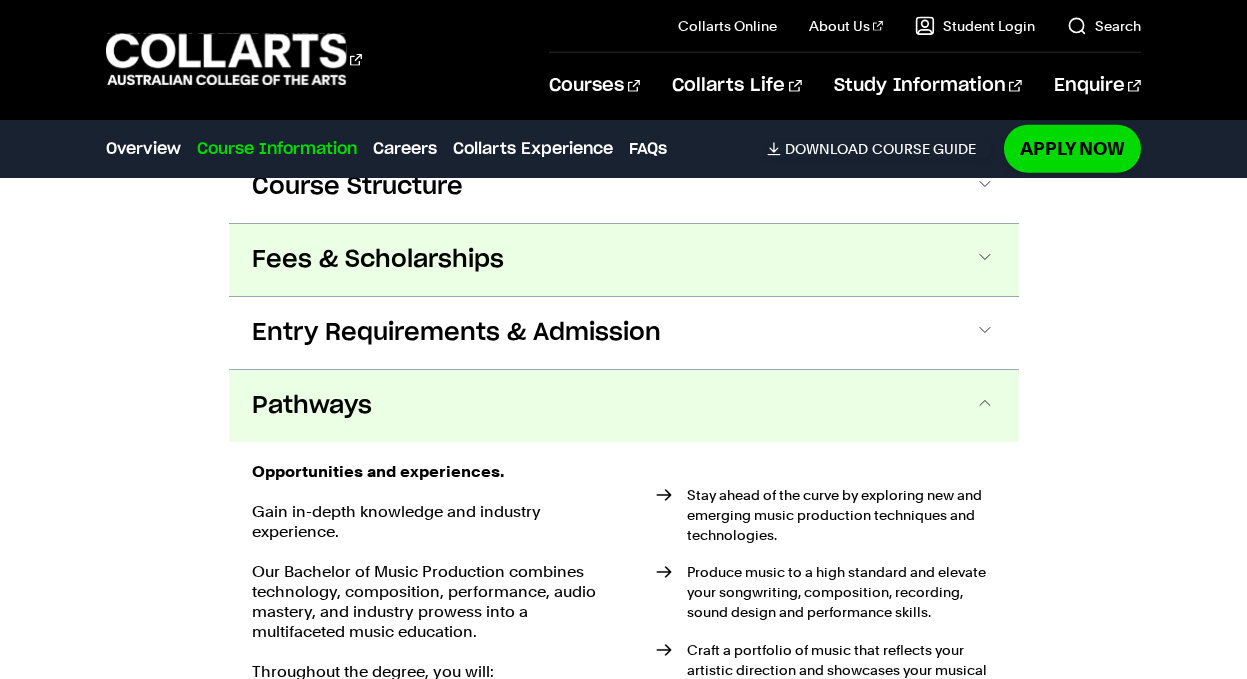 click on "Fees & Scholarships" at bounding box center [379, 260] 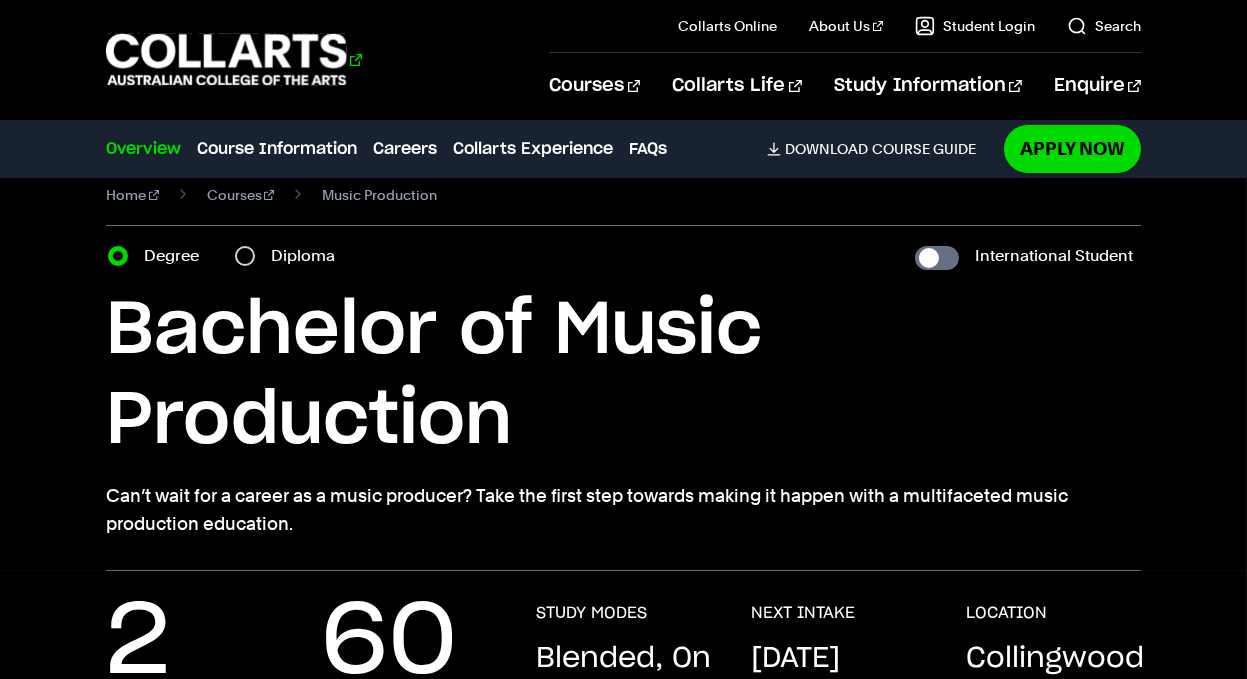 scroll, scrollTop: 0, scrollLeft: 0, axis: both 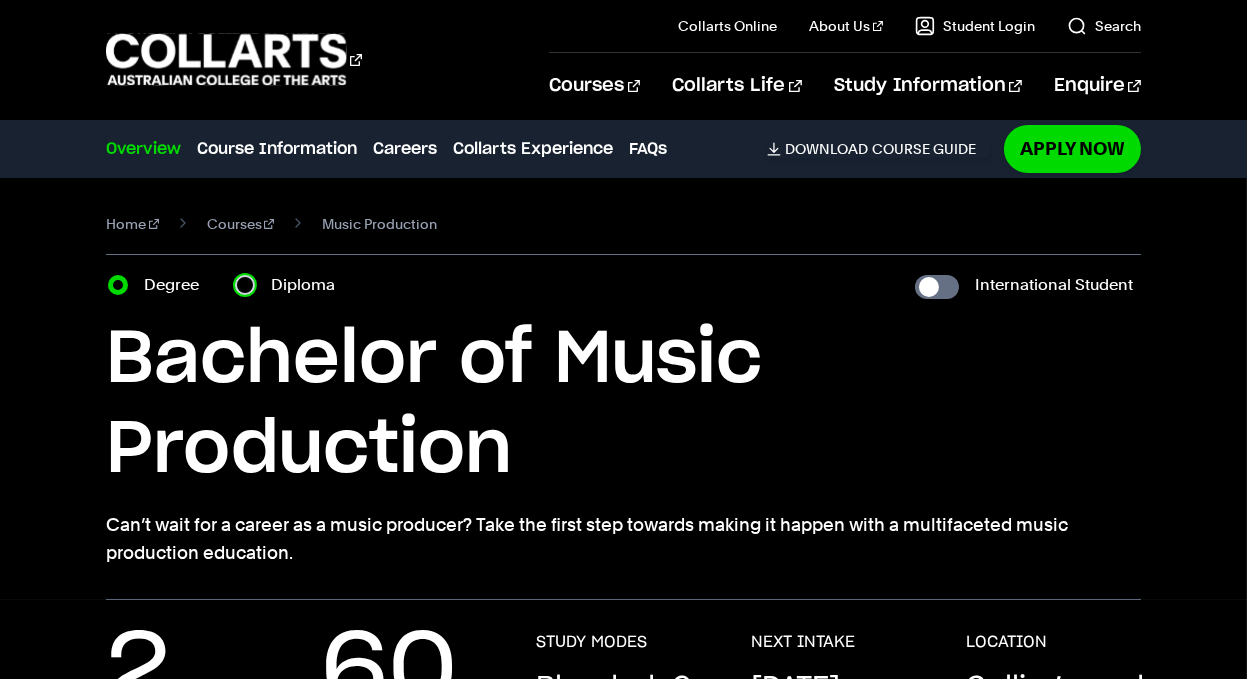click on "Diploma" at bounding box center [245, 285] 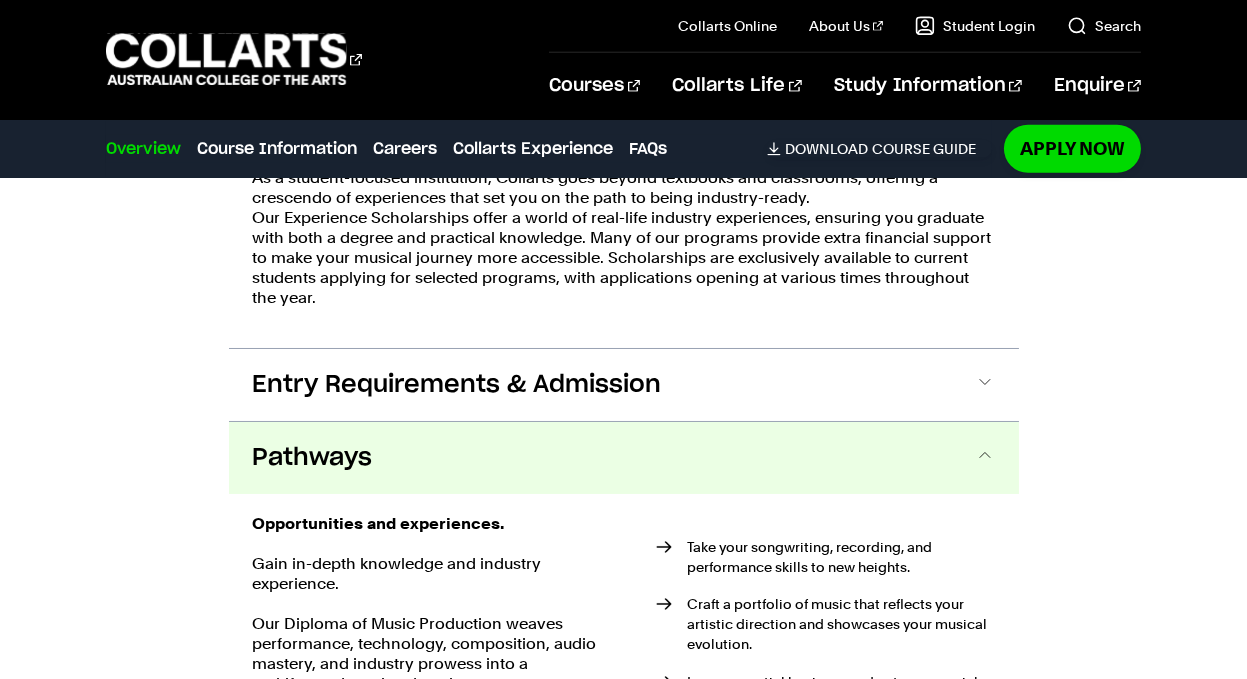 scroll, scrollTop: 3700, scrollLeft: 0, axis: vertical 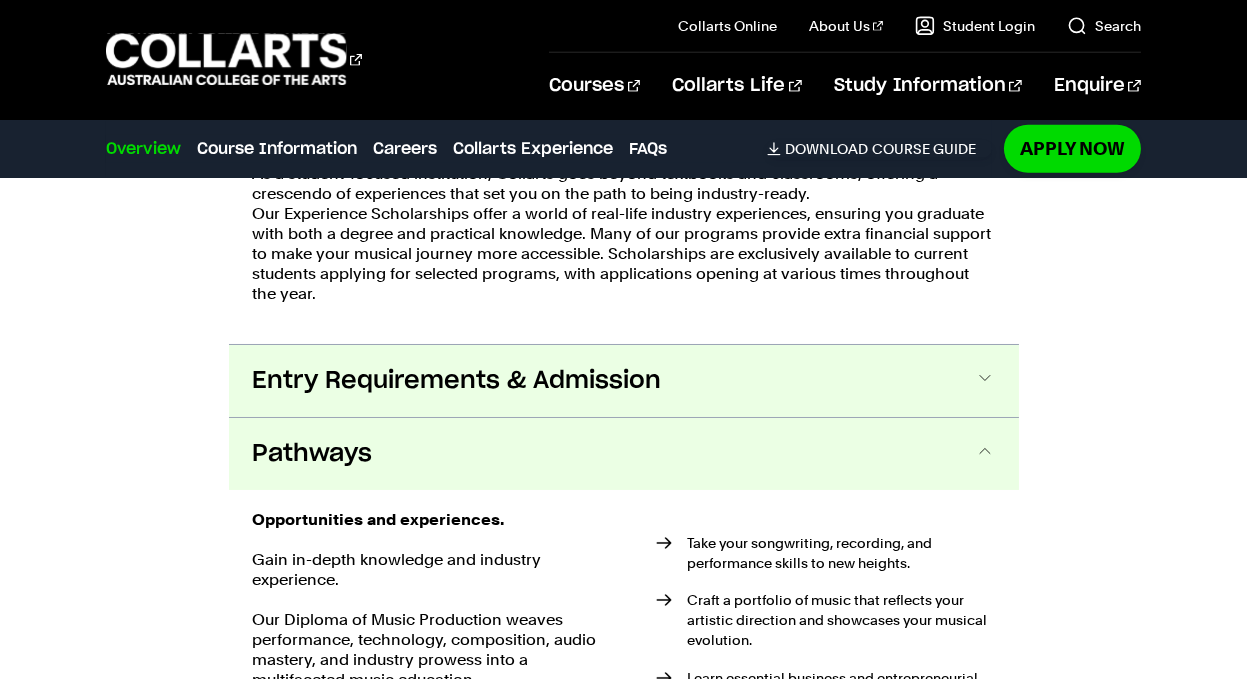 click on "Entry Requirements & Admission" at bounding box center [0, 0] 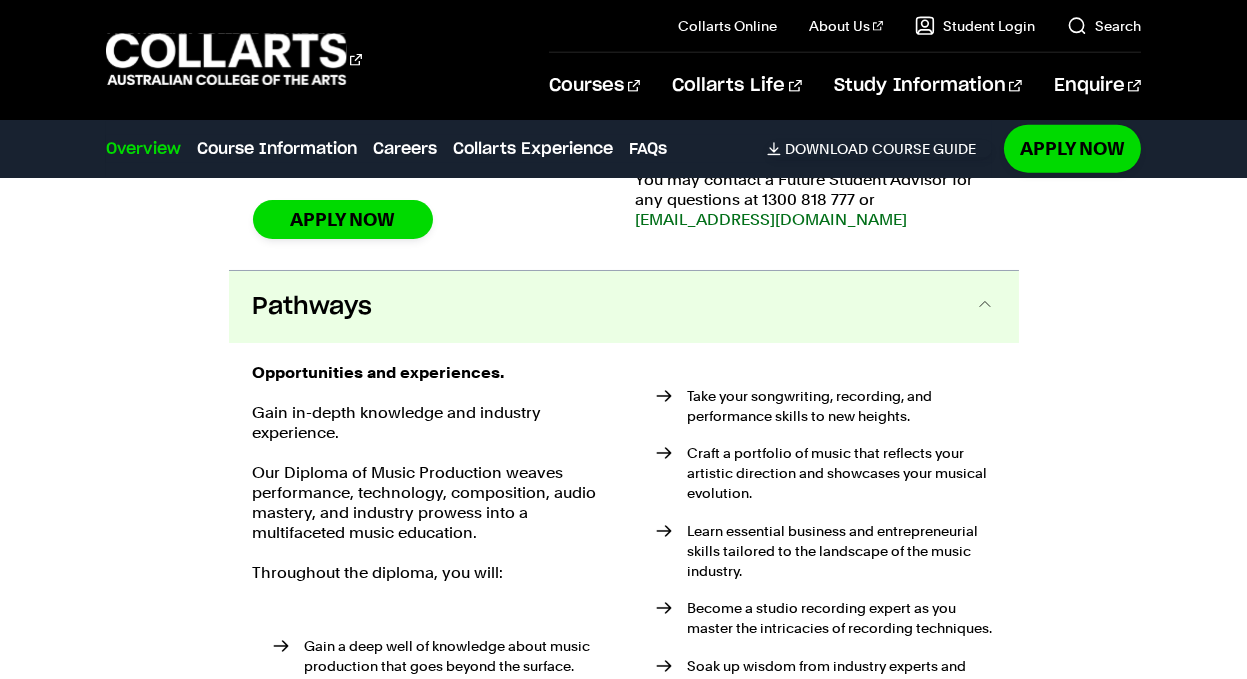 scroll, scrollTop: 4104, scrollLeft: 0, axis: vertical 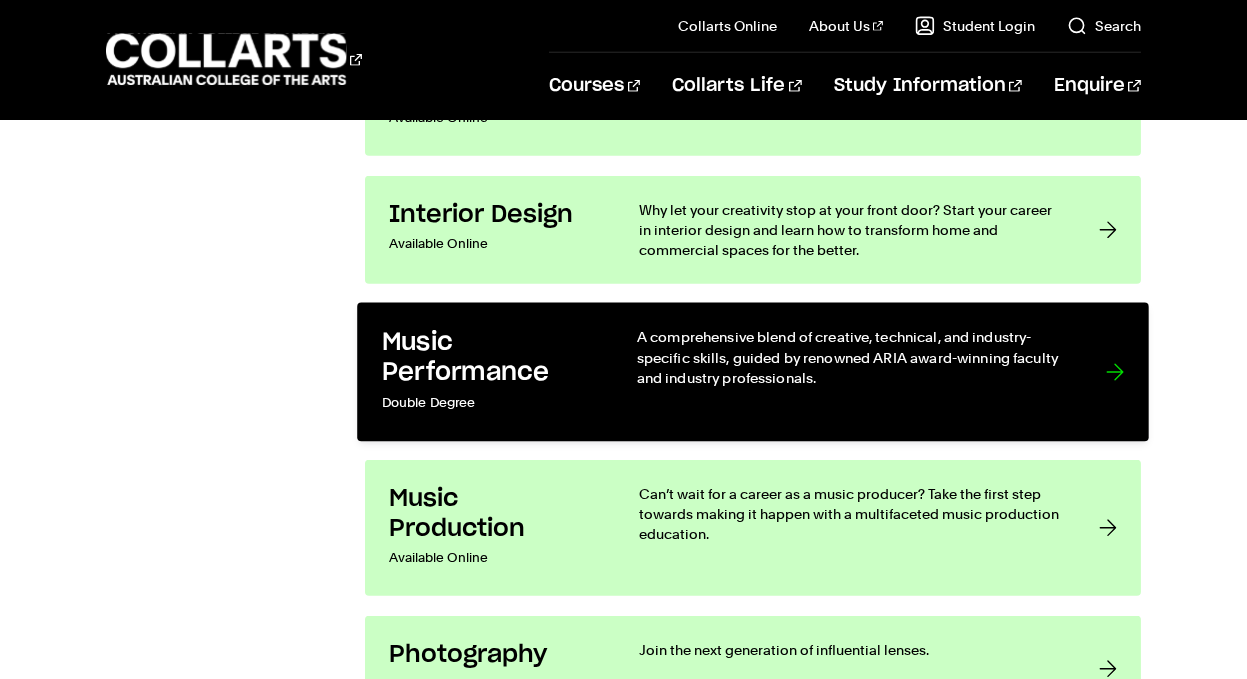 click on "Music Performance" at bounding box center [489, 357] 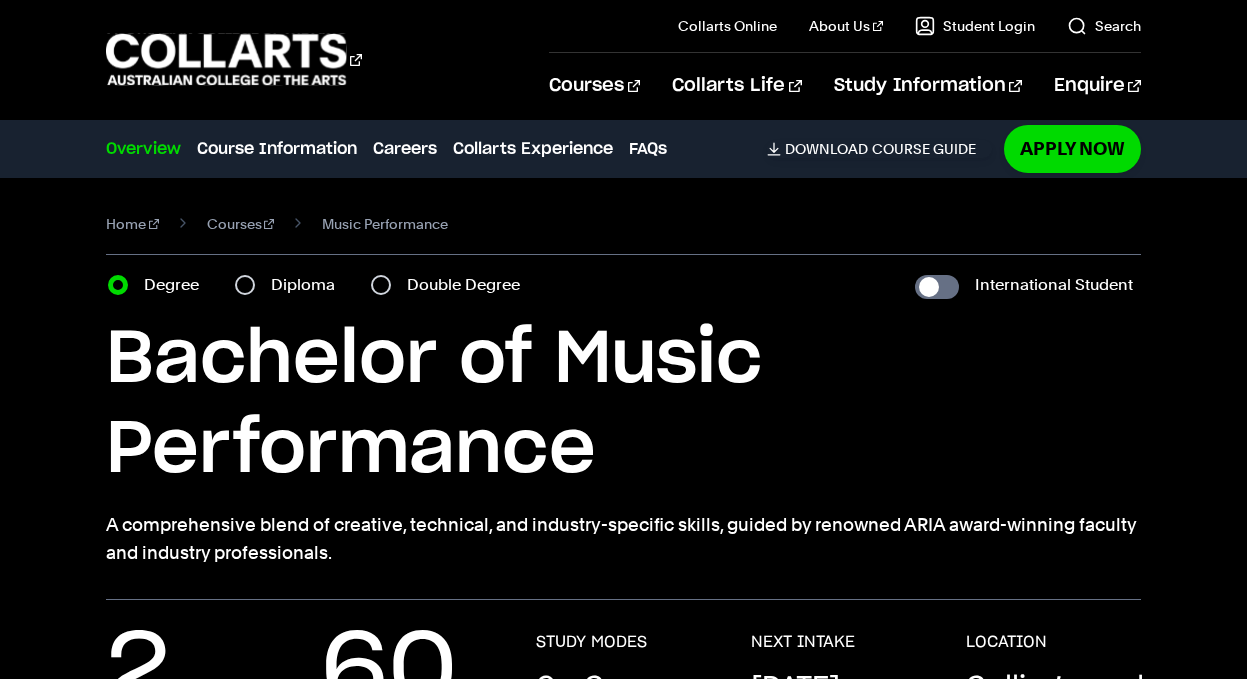 scroll, scrollTop: 0, scrollLeft: 0, axis: both 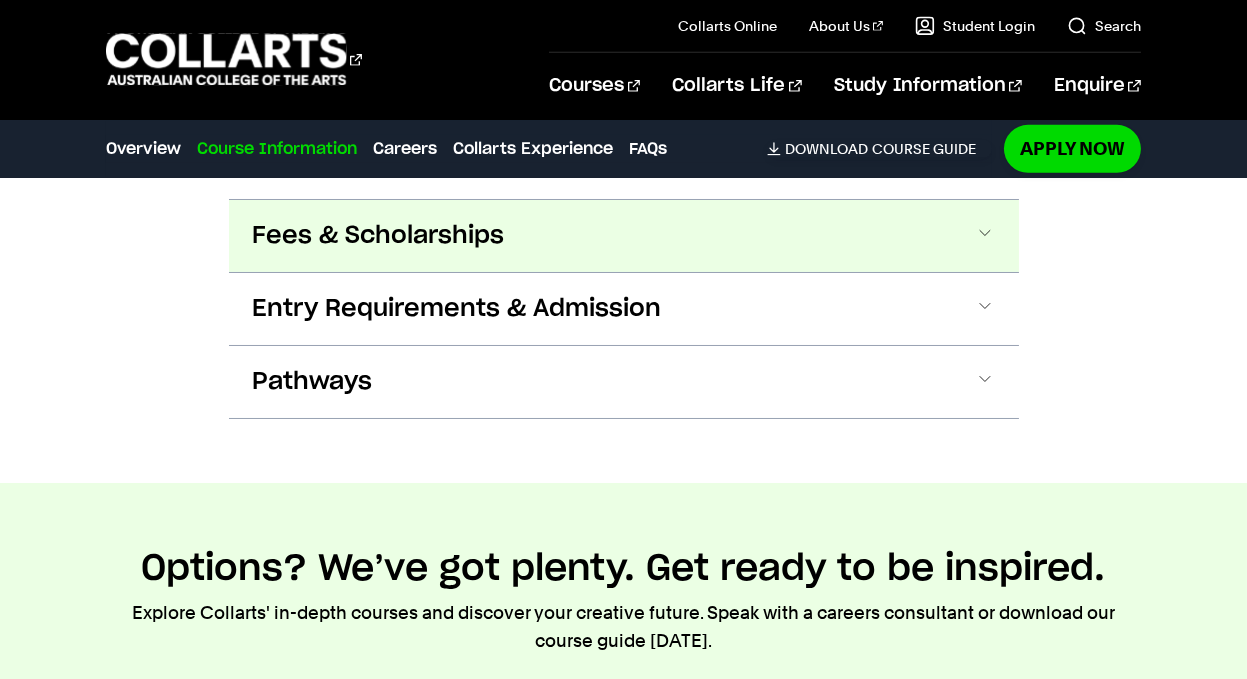 click on "Fees & Scholarships" at bounding box center [379, 236] 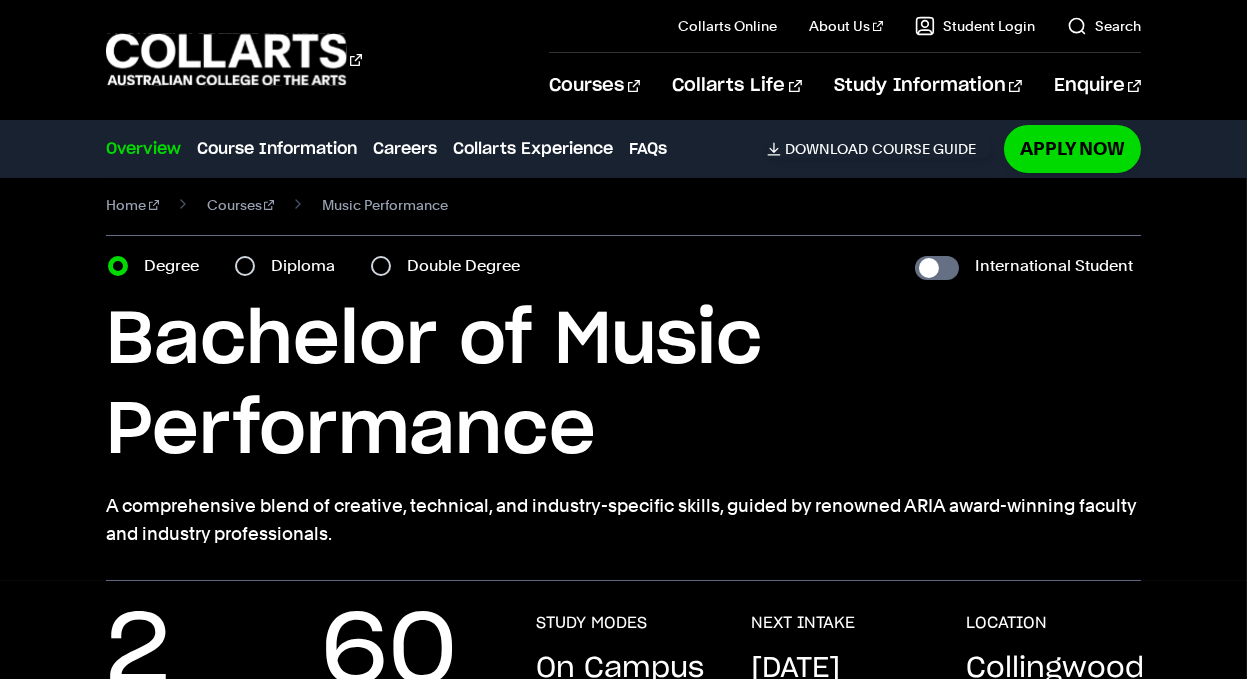 scroll, scrollTop: 0, scrollLeft: 0, axis: both 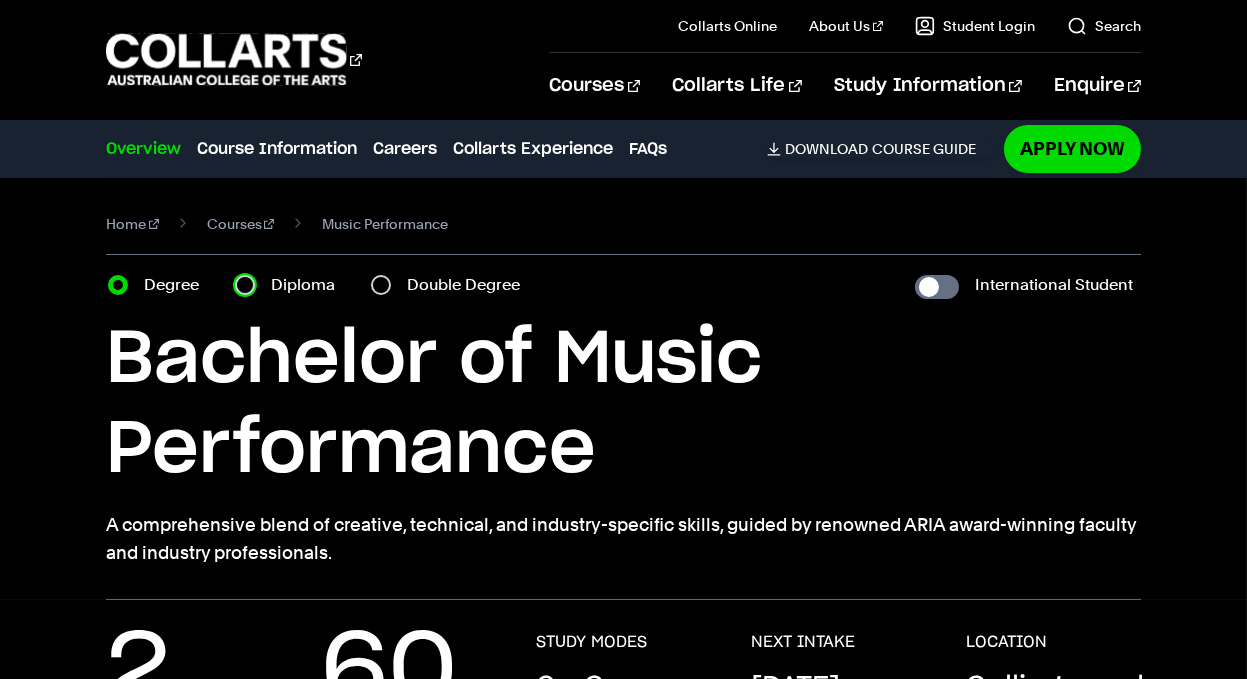 click on "Diploma" at bounding box center (245, 285) 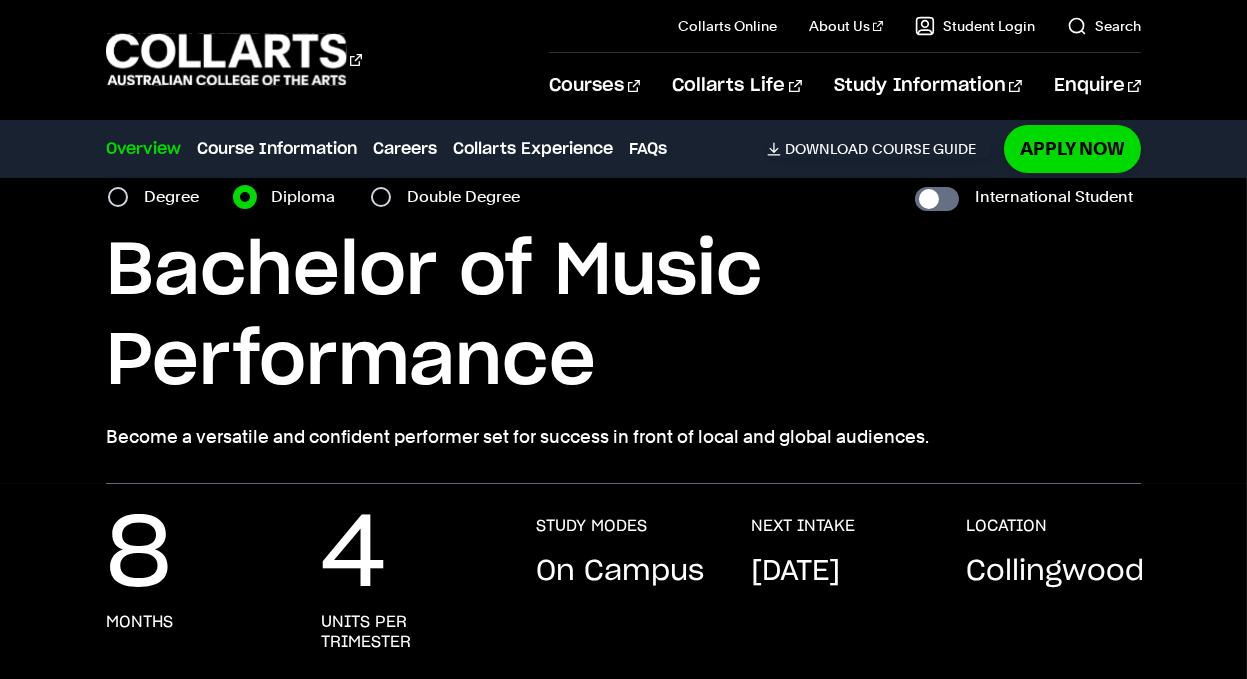 scroll, scrollTop: 0, scrollLeft: 0, axis: both 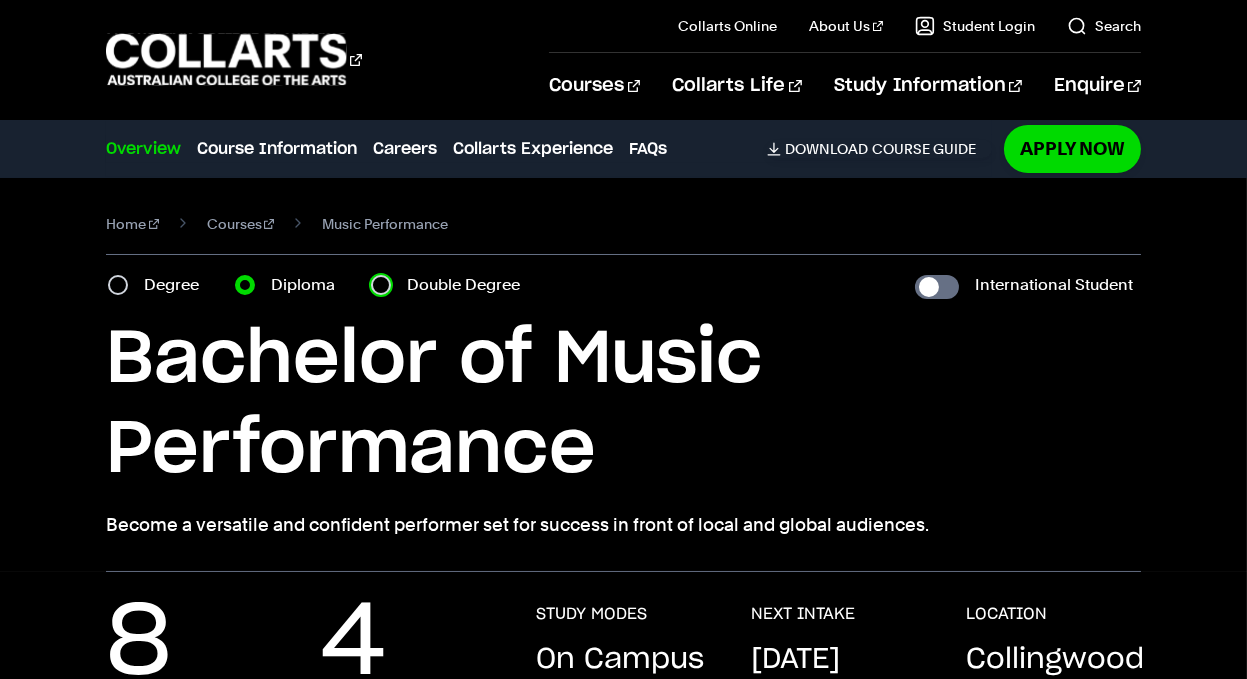 click on "Double Degree" at bounding box center [381, 285] 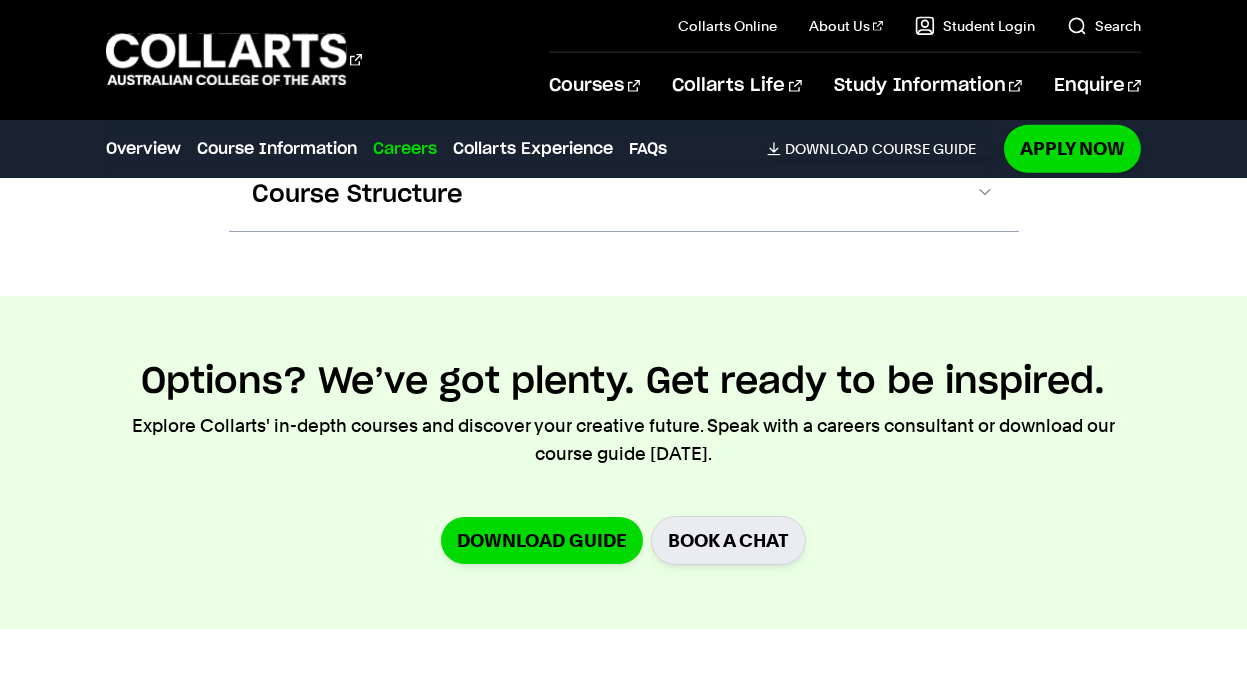 scroll, scrollTop: 1899, scrollLeft: 0, axis: vertical 